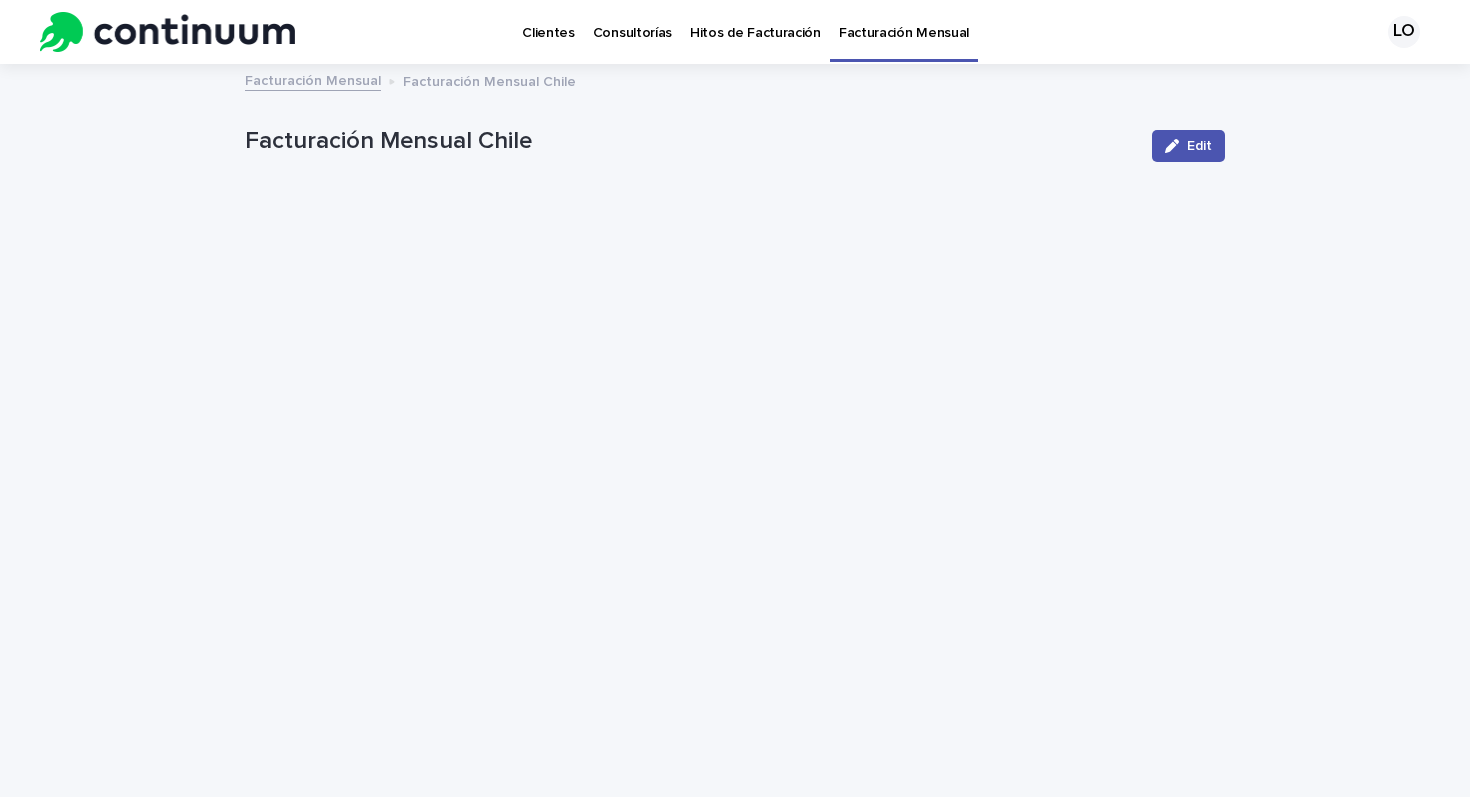 scroll, scrollTop: 0, scrollLeft: 0, axis: both 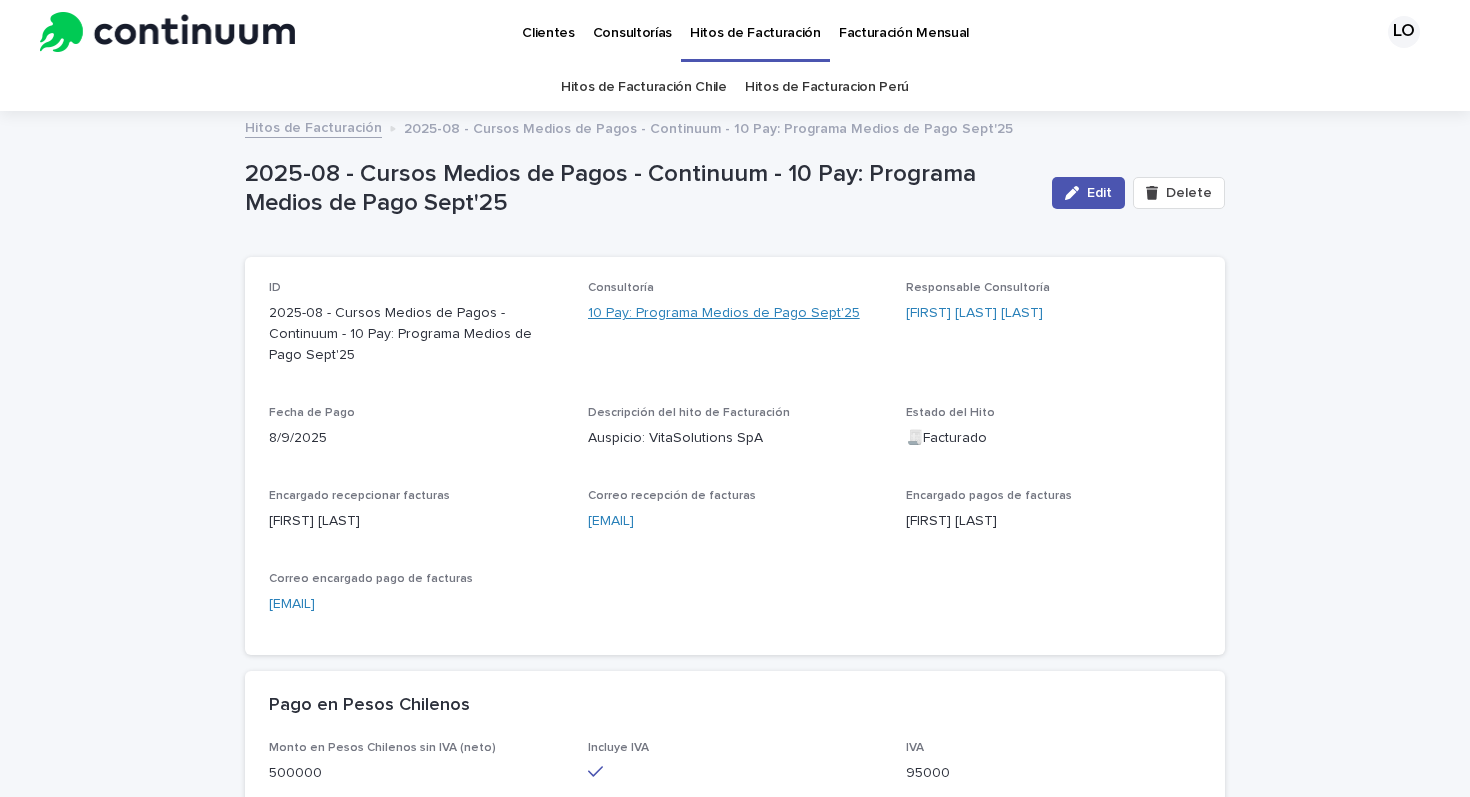 click on "10 Pay: Programa Medios de Pago Sept'25" at bounding box center (724, 313) 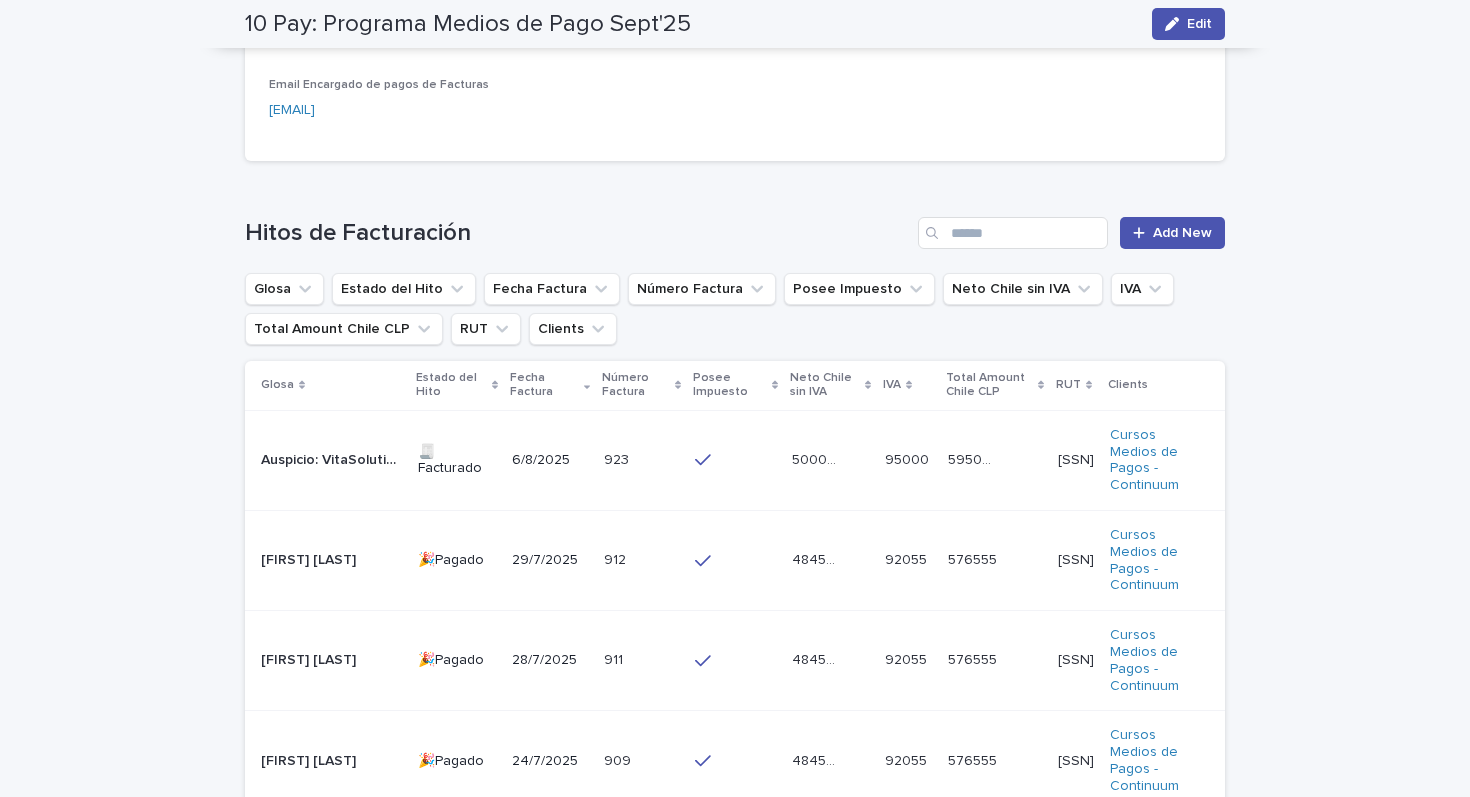 scroll, scrollTop: 857, scrollLeft: 0, axis: vertical 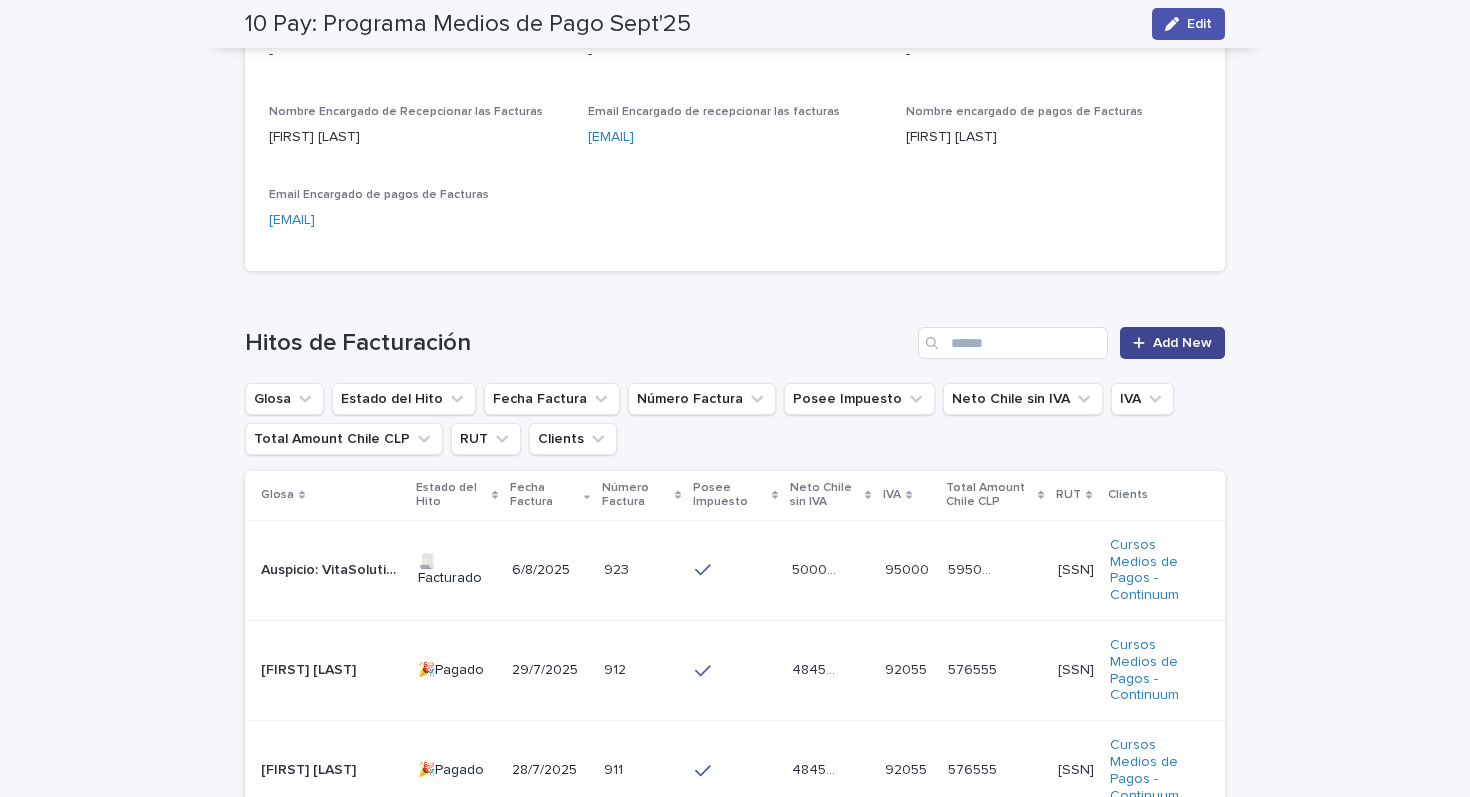 click on "Add New" at bounding box center (1182, 343) 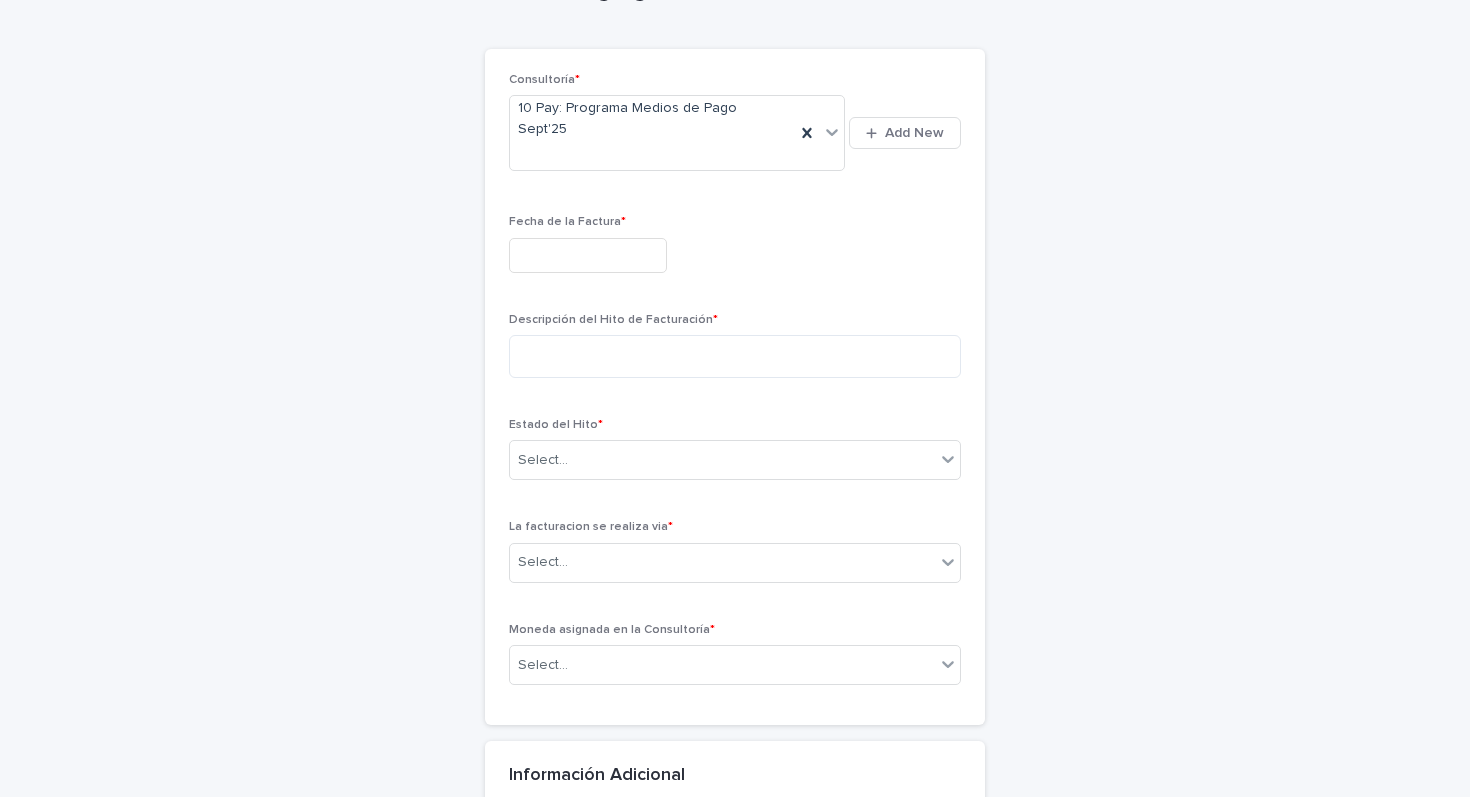 scroll, scrollTop: 0, scrollLeft: 0, axis: both 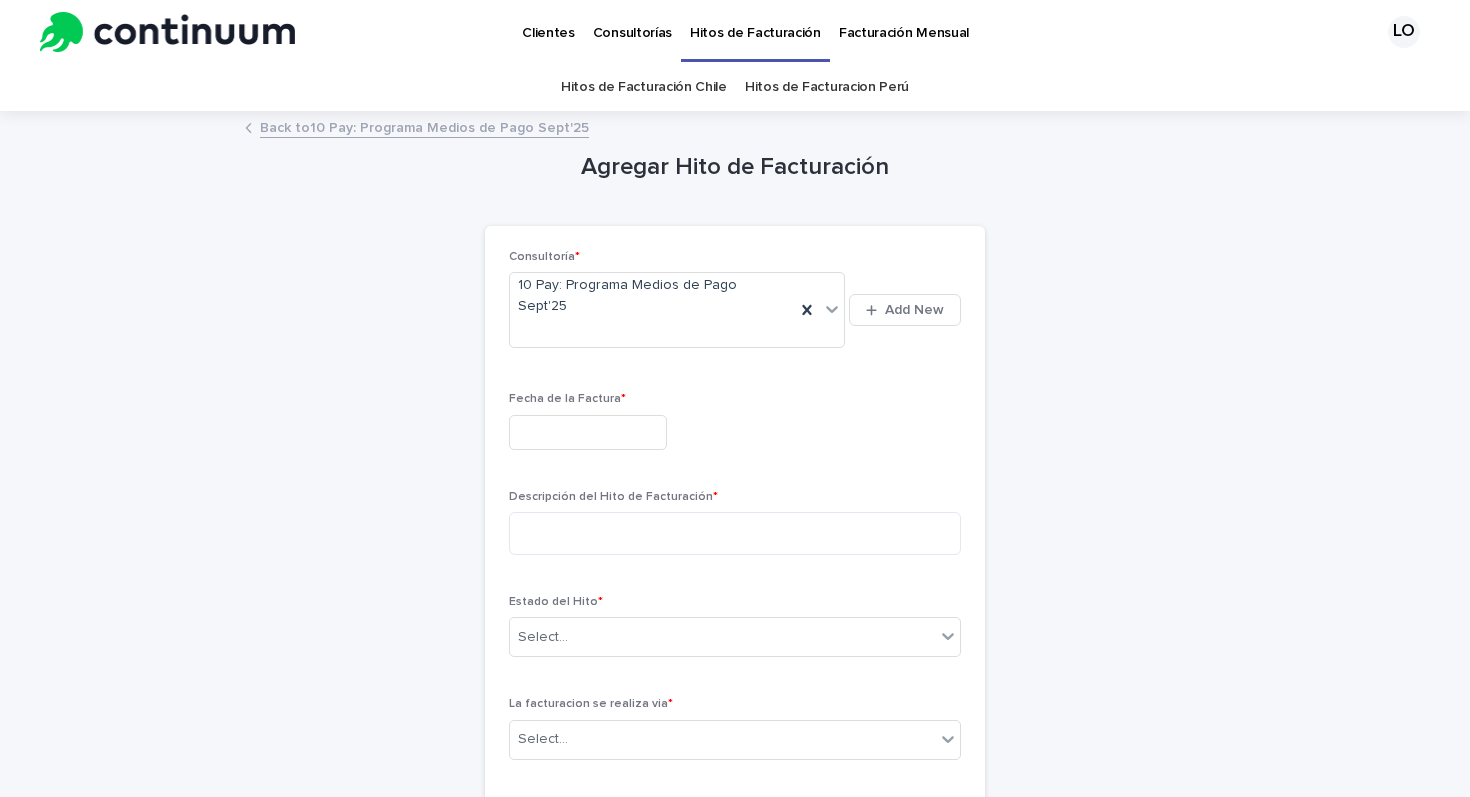 click at bounding box center [588, 432] 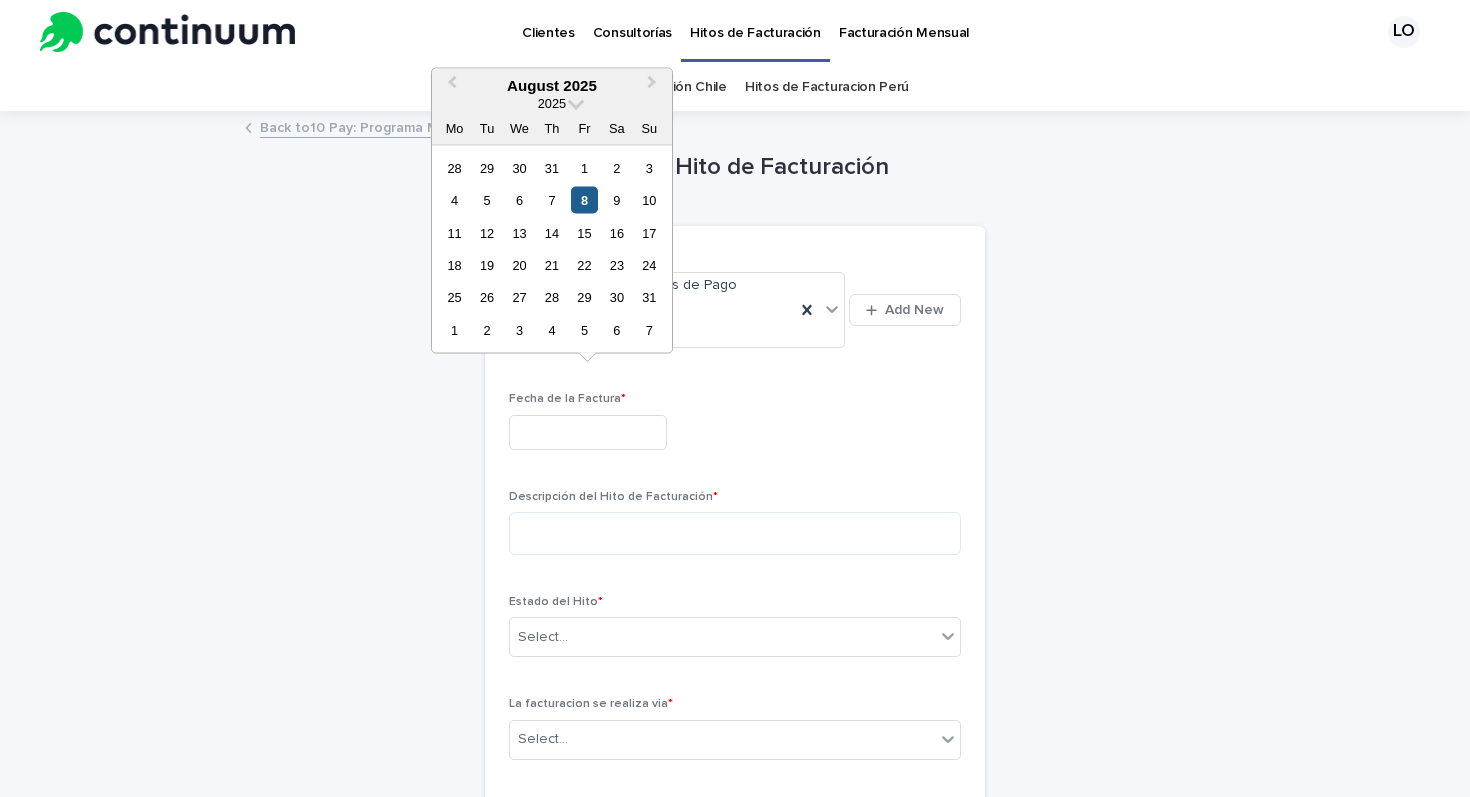 click on "8" at bounding box center (584, 200) 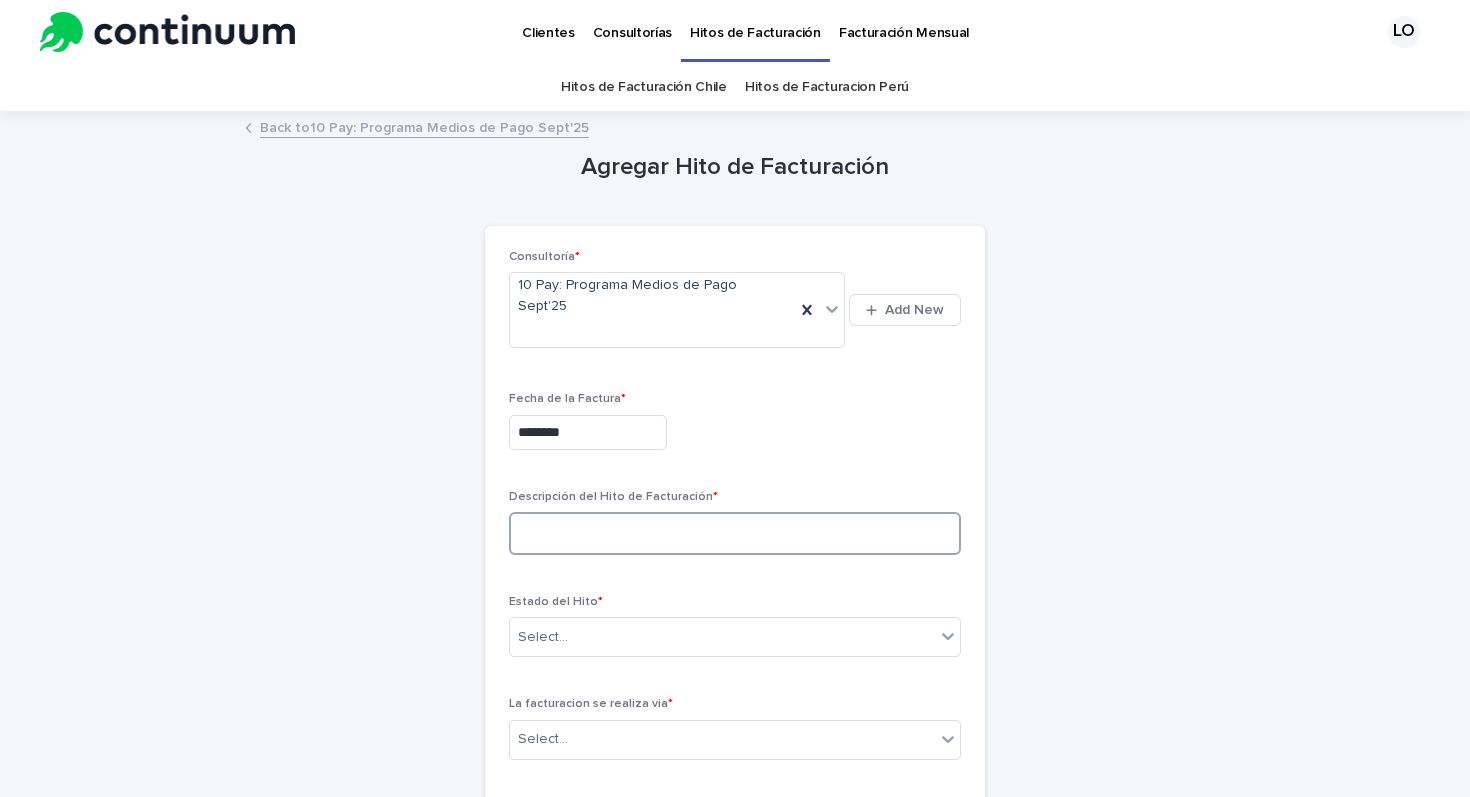 click at bounding box center [735, 533] 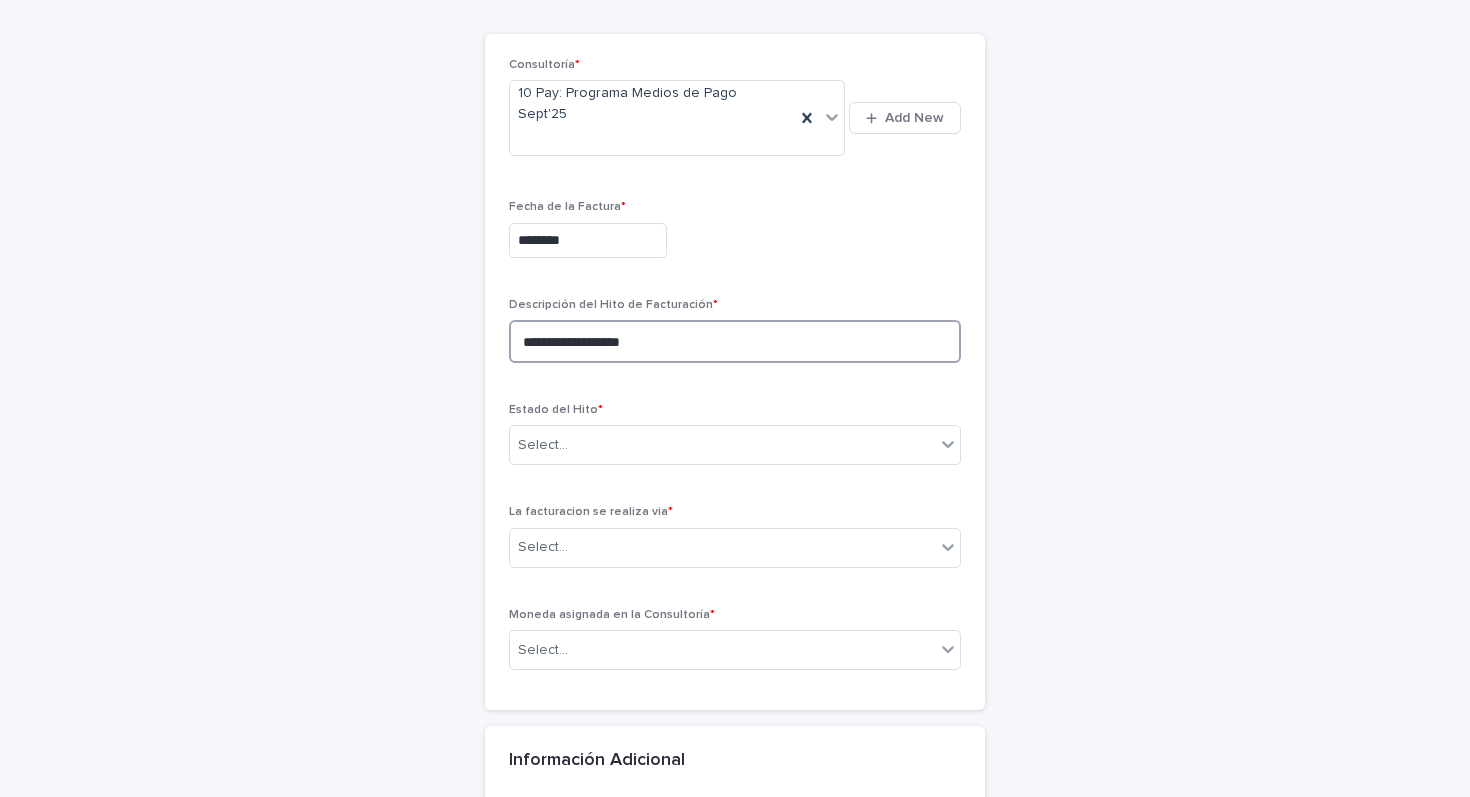 scroll, scrollTop: 194, scrollLeft: 0, axis: vertical 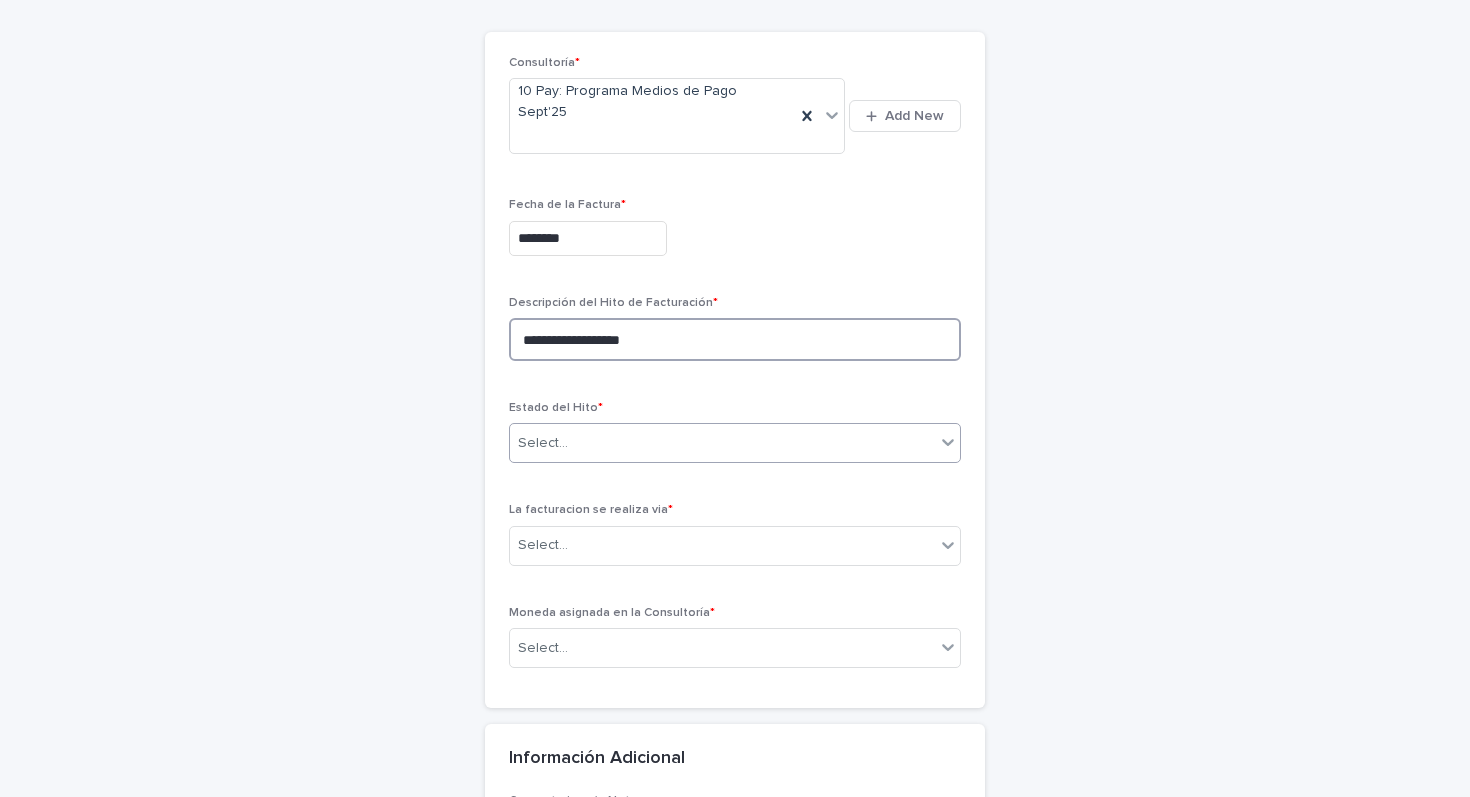 type on "**********" 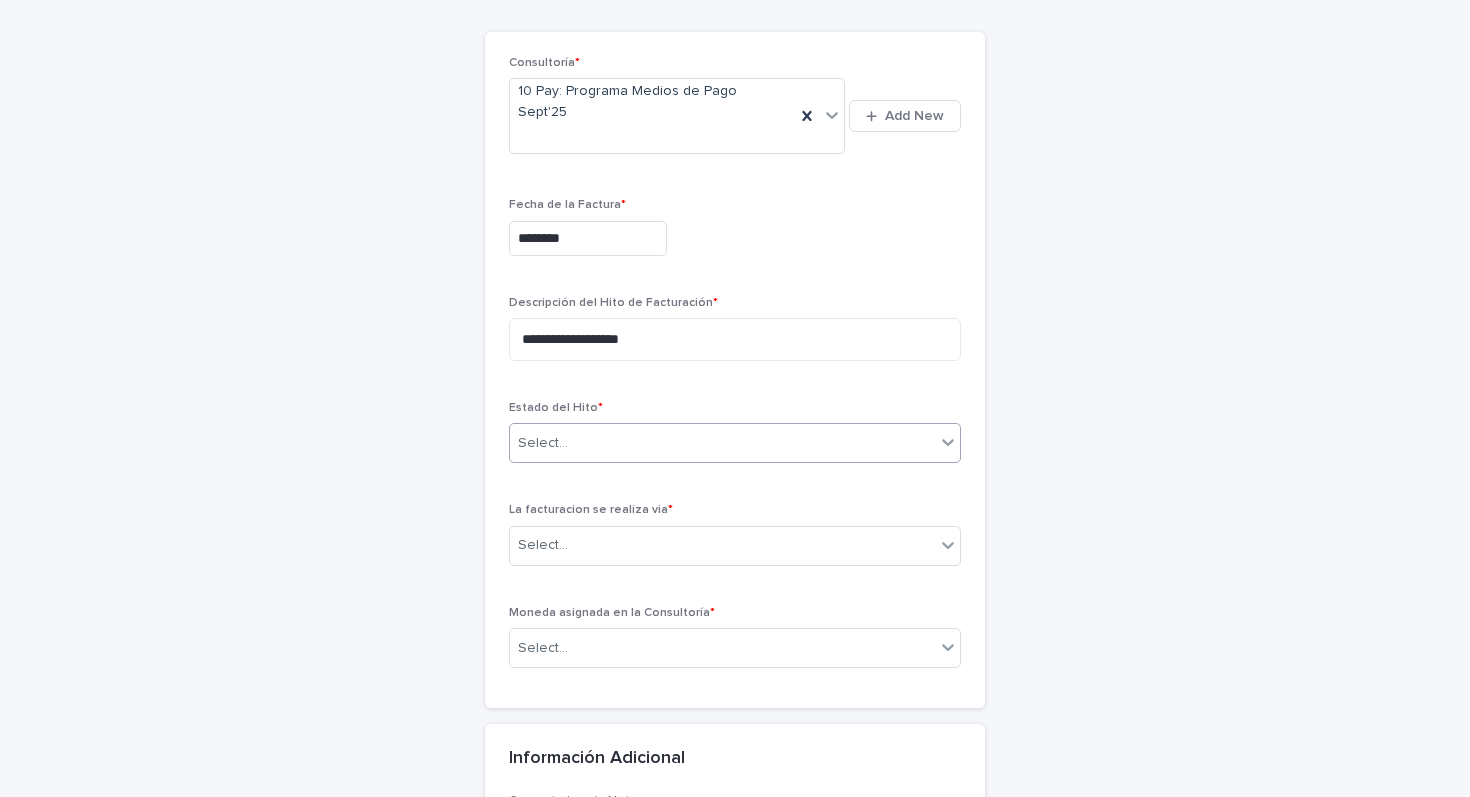 click on "Select..." at bounding box center (722, 443) 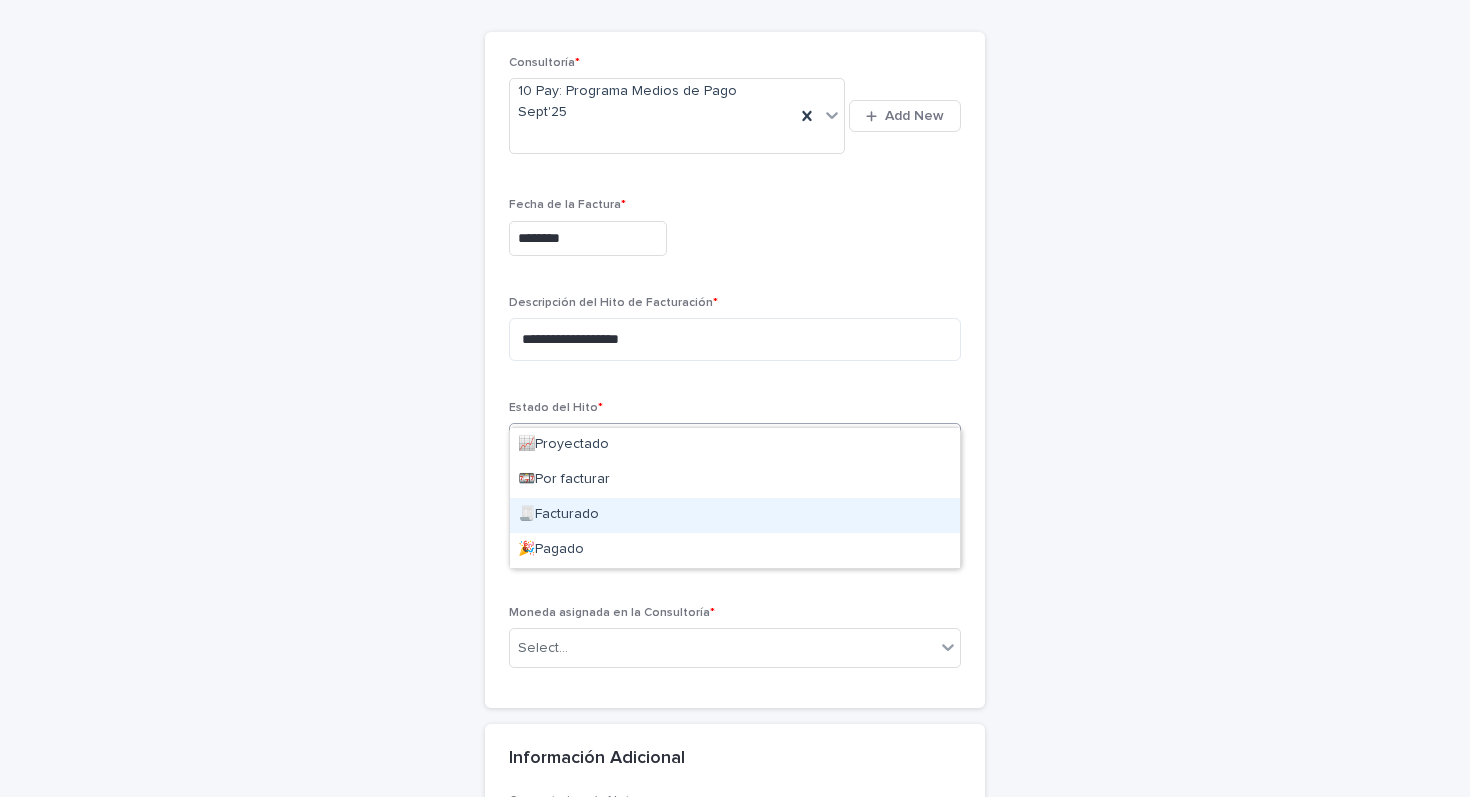 click on "🧾Facturado" at bounding box center [735, 515] 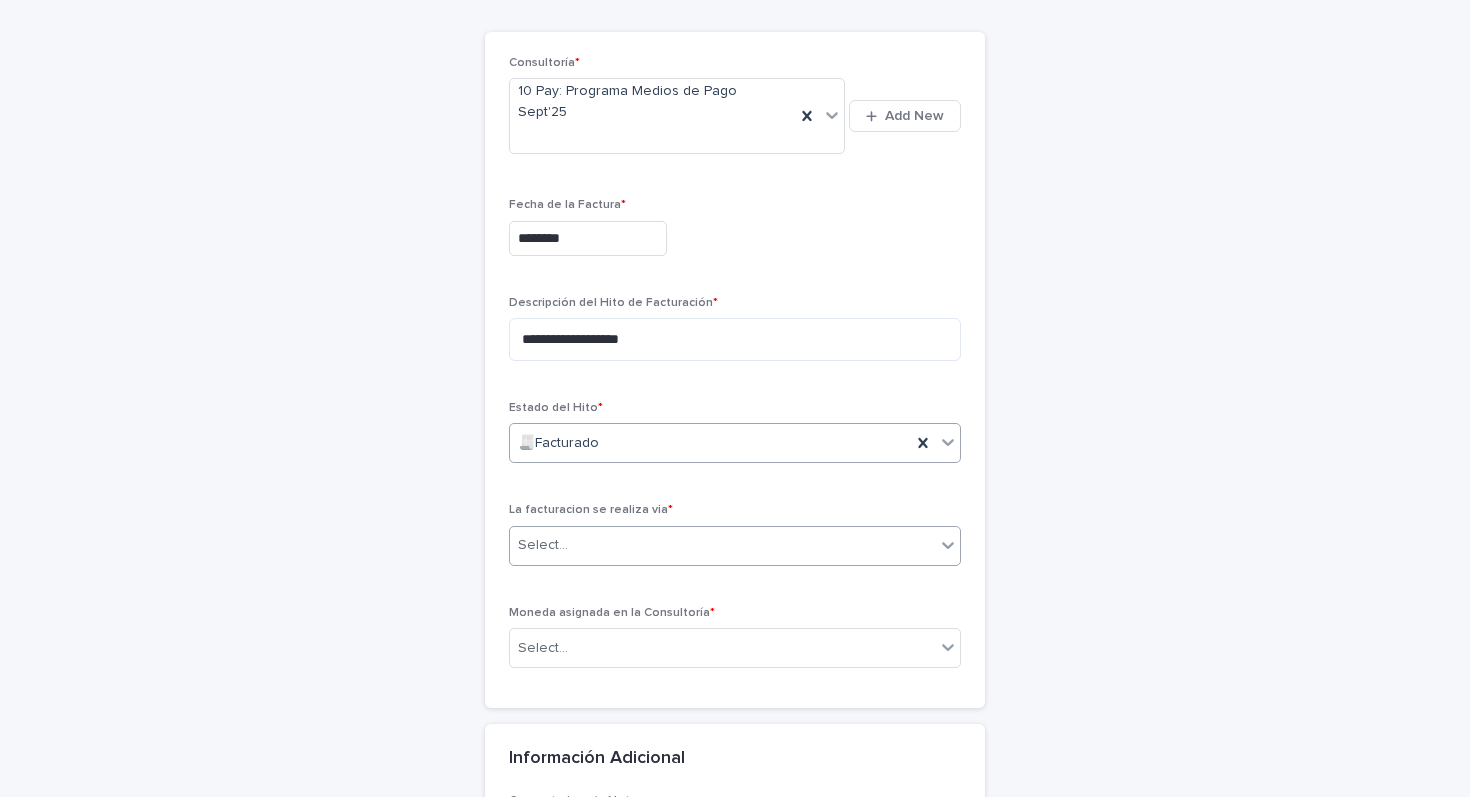 click on "Select..." at bounding box center (722, 545) 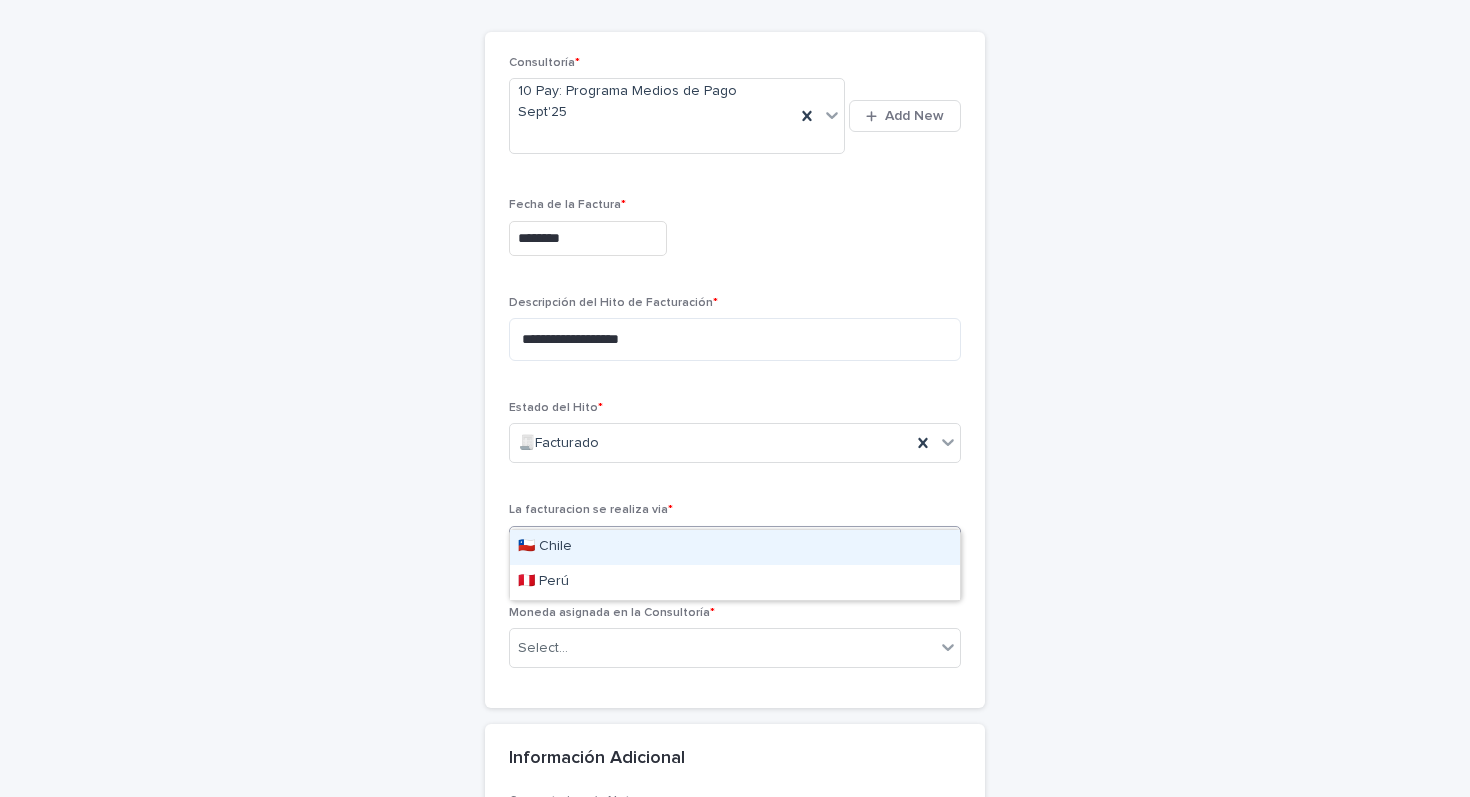 click on "🇨🇱 Chile" at bounding box center [735, 547] 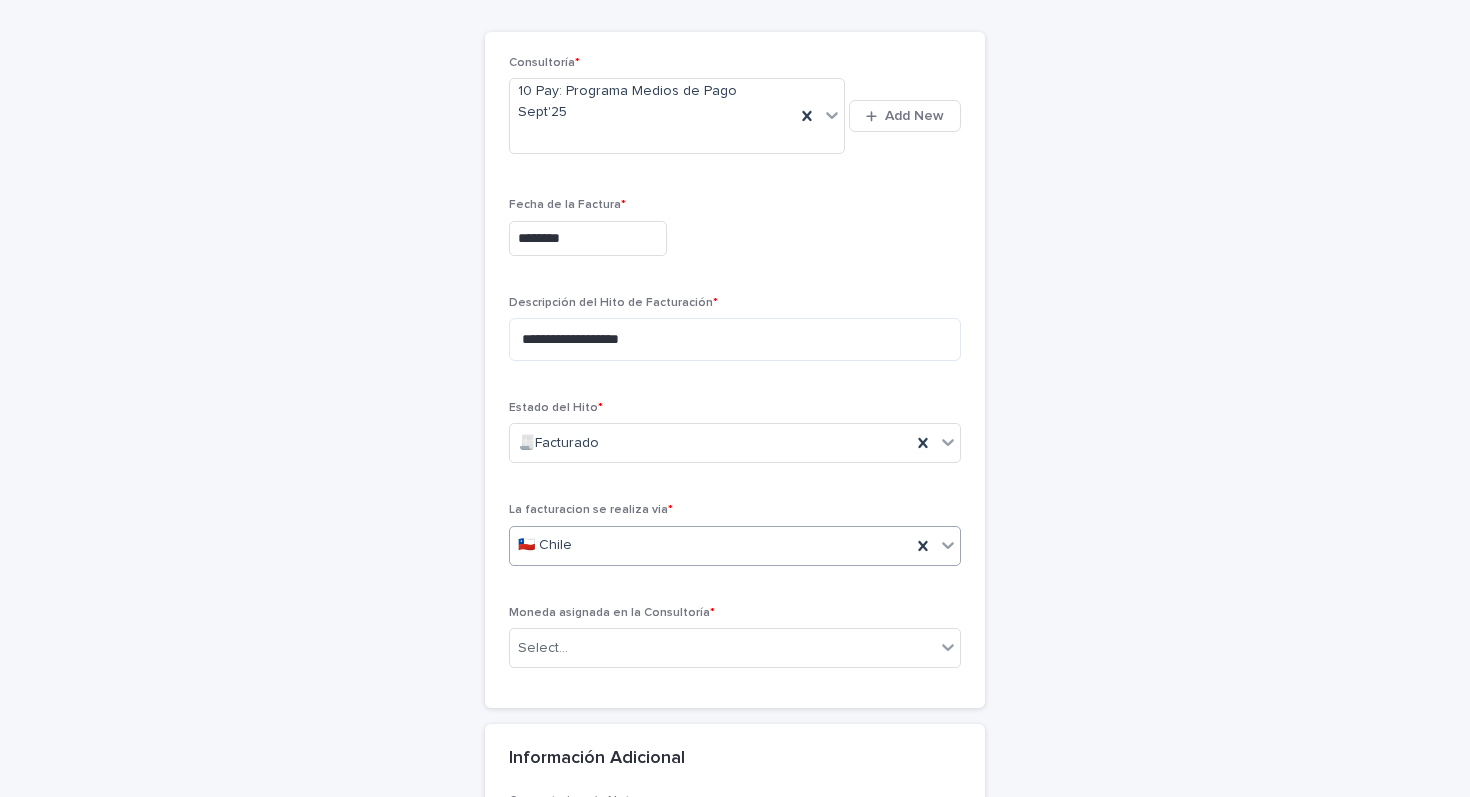 scroll, scrollTop: 295, scrollLeft: 0, axis: vertical 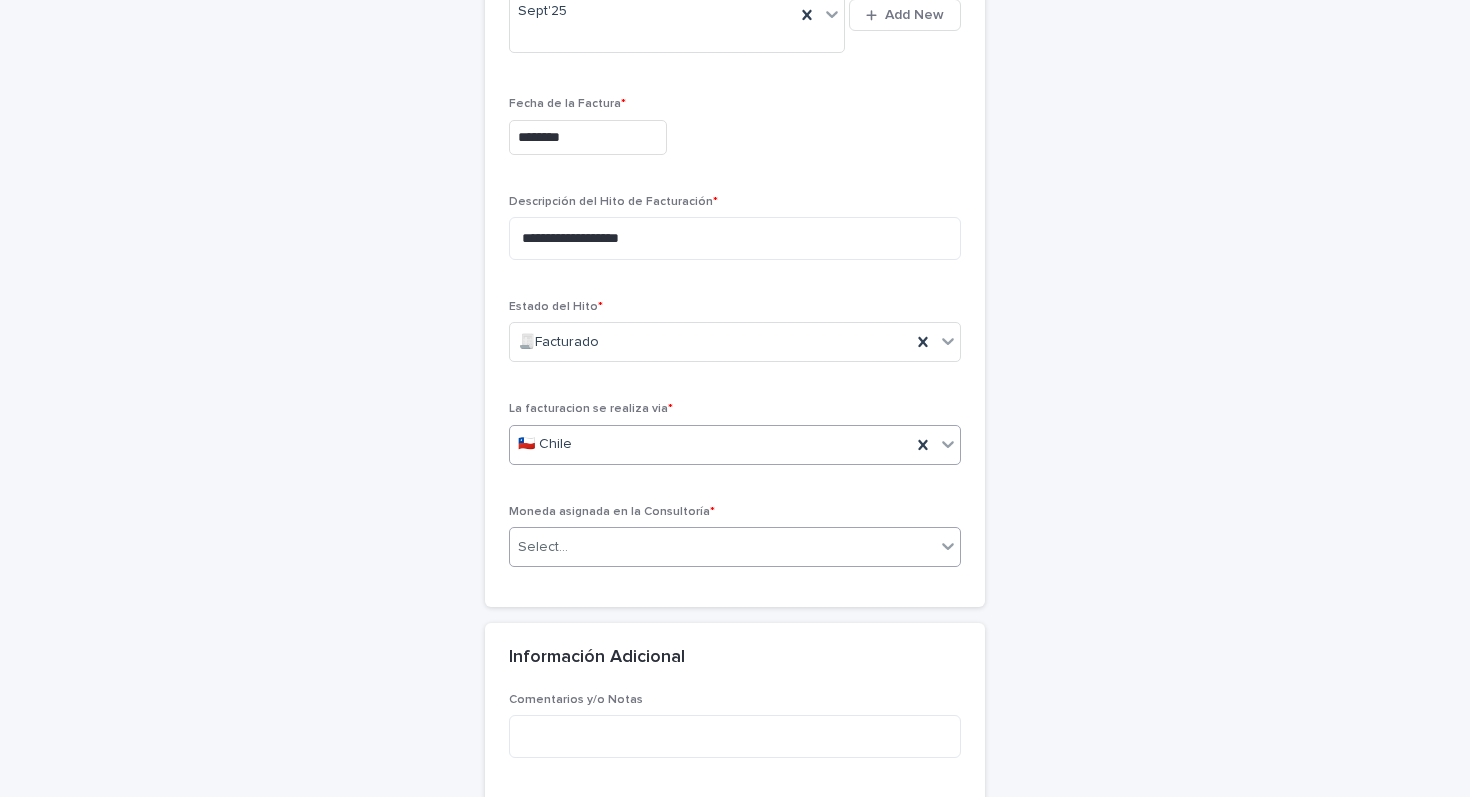 click on "Select..." at bounding box center (722, 547) 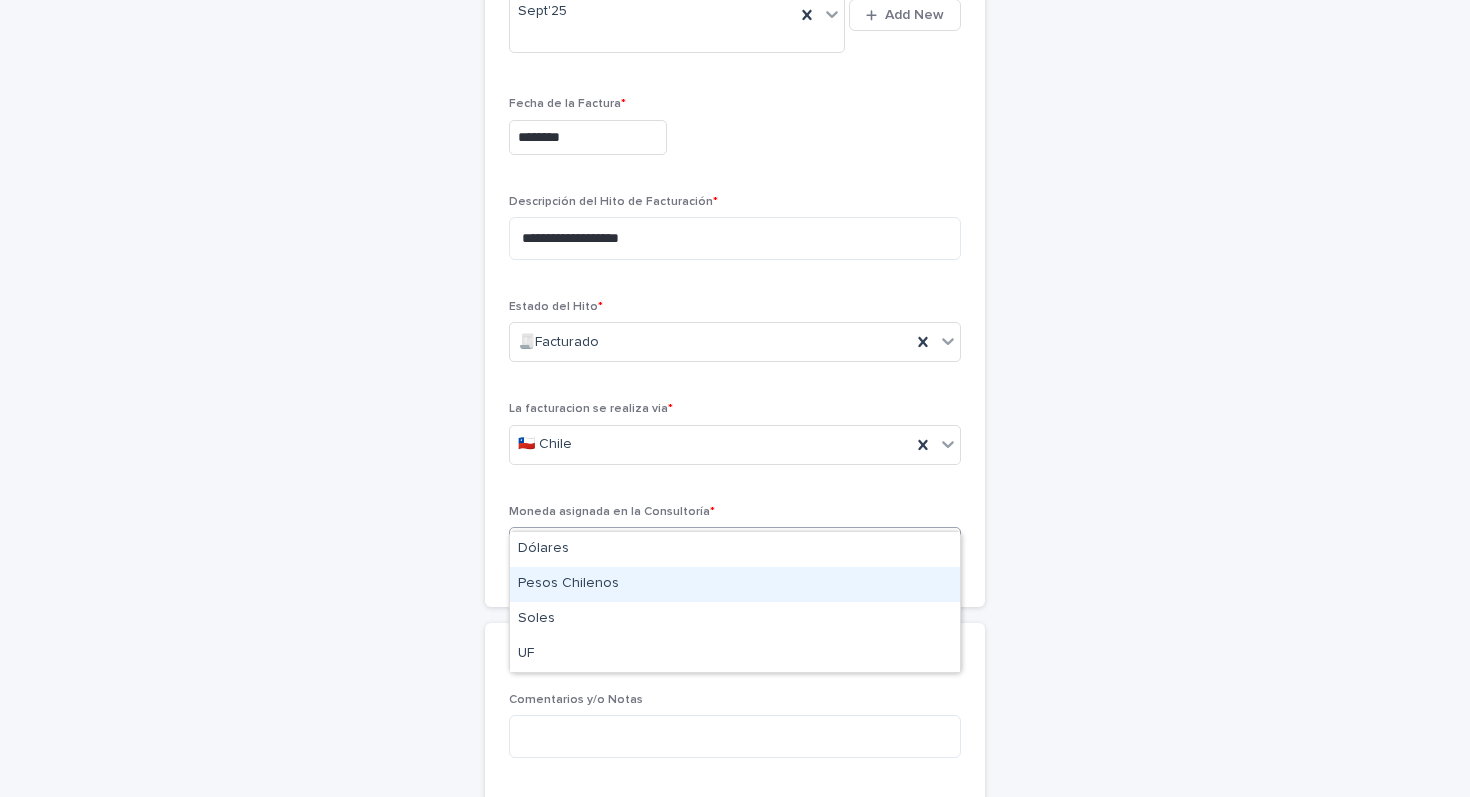 click on "Pesos Chilenos" at bounding box center [735, 584] 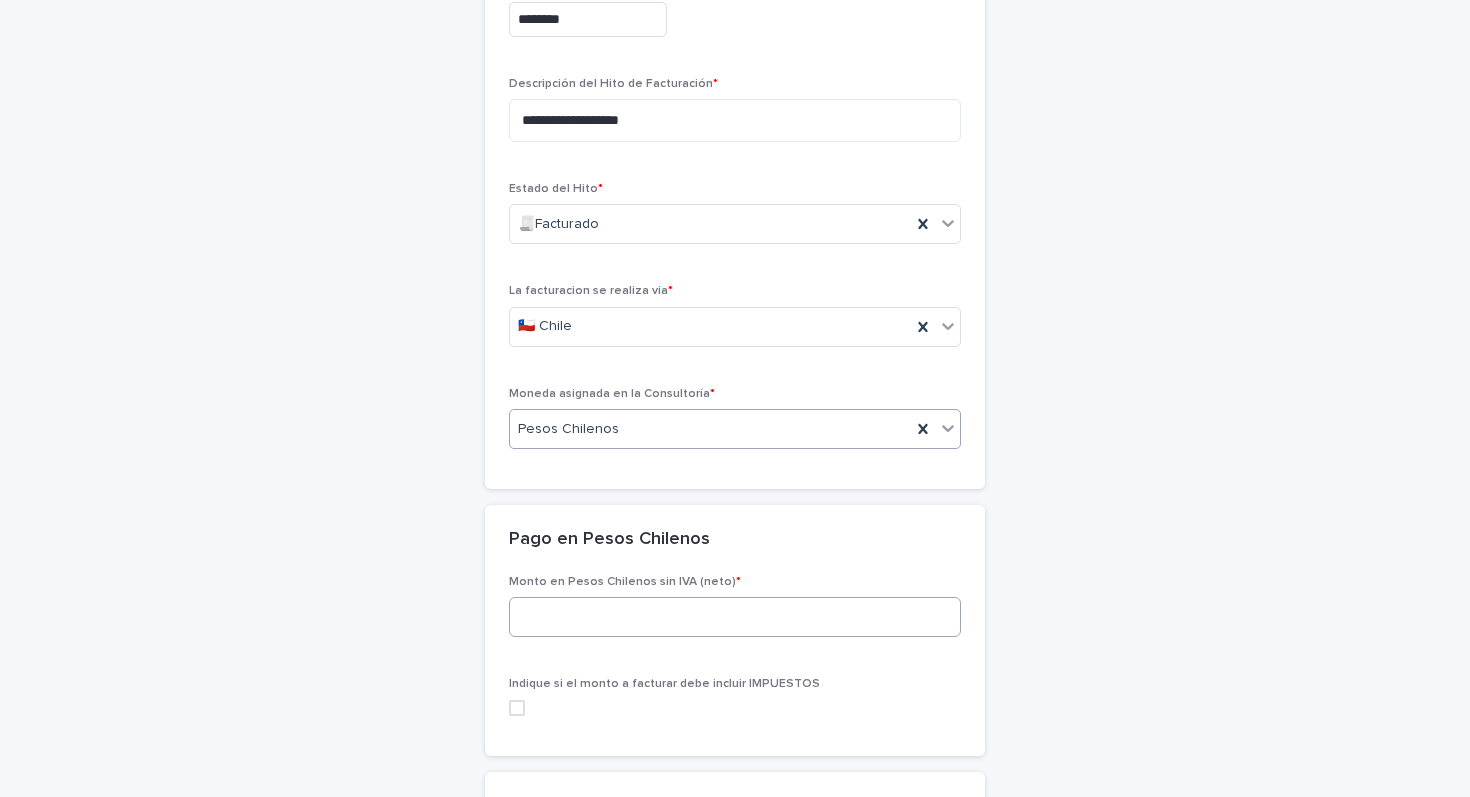 scroll, scrollTop: 428, scrollLeft: 0, axis: vertical 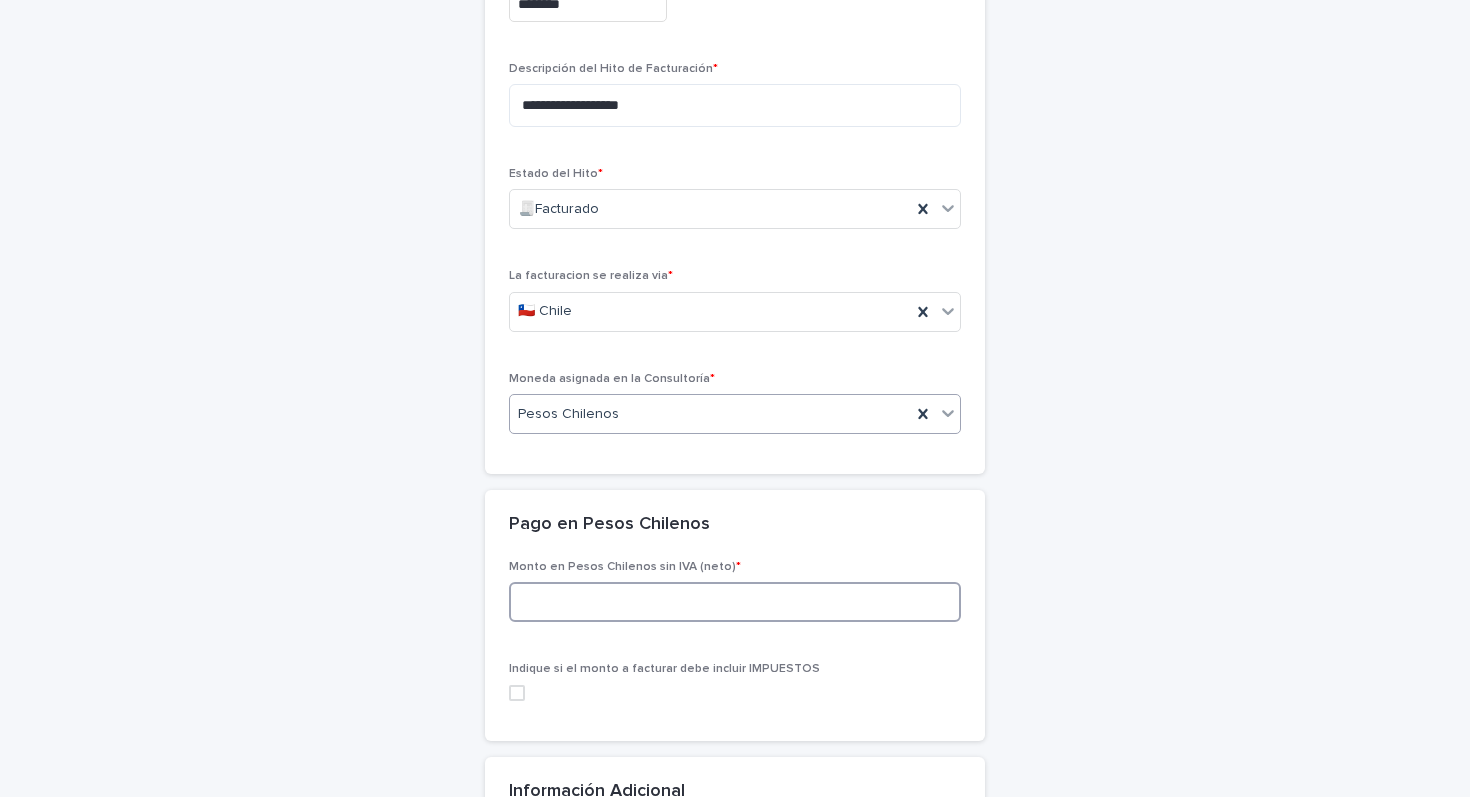 click at bounding box center (735, 602) 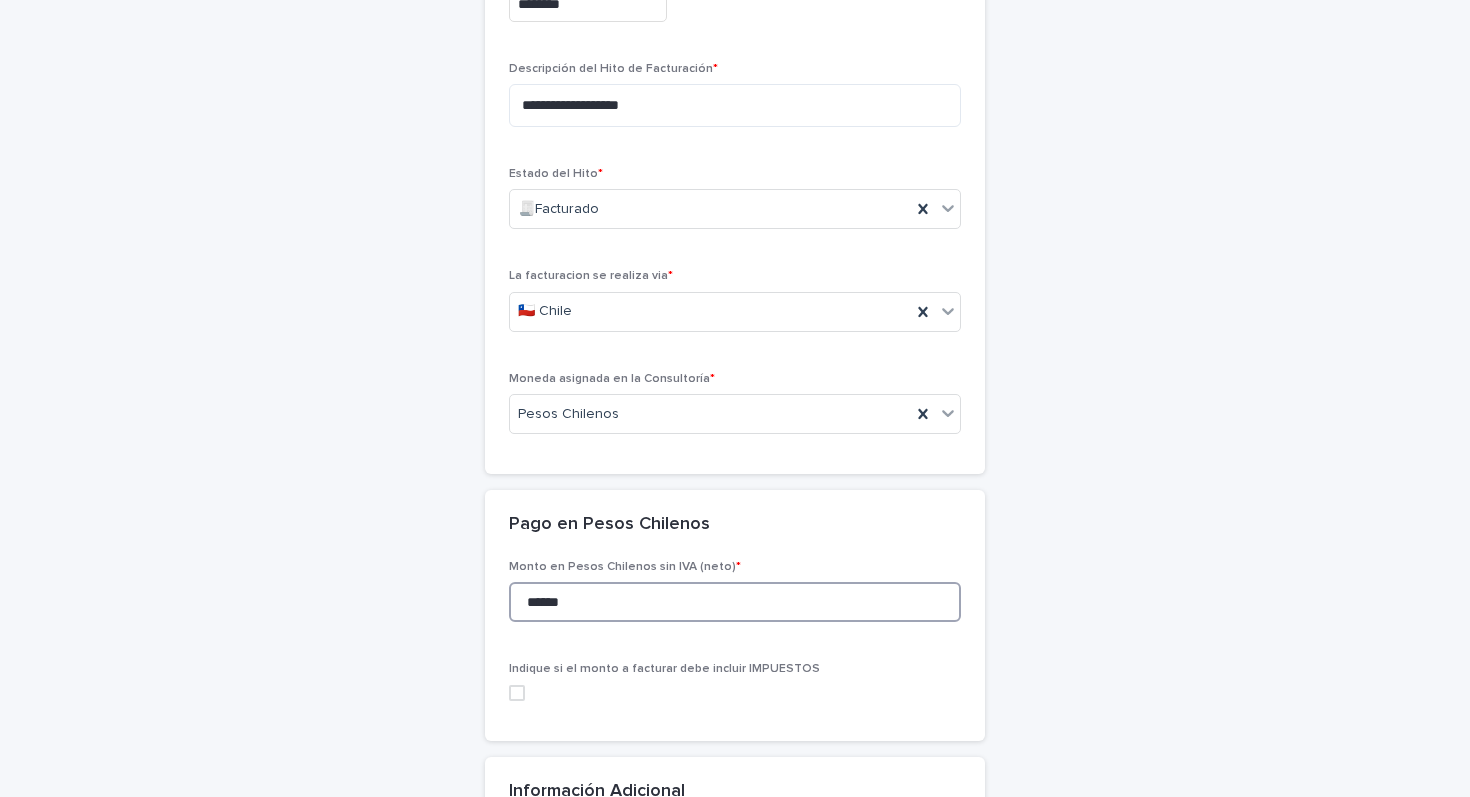 click at bounding box center (517, 693) 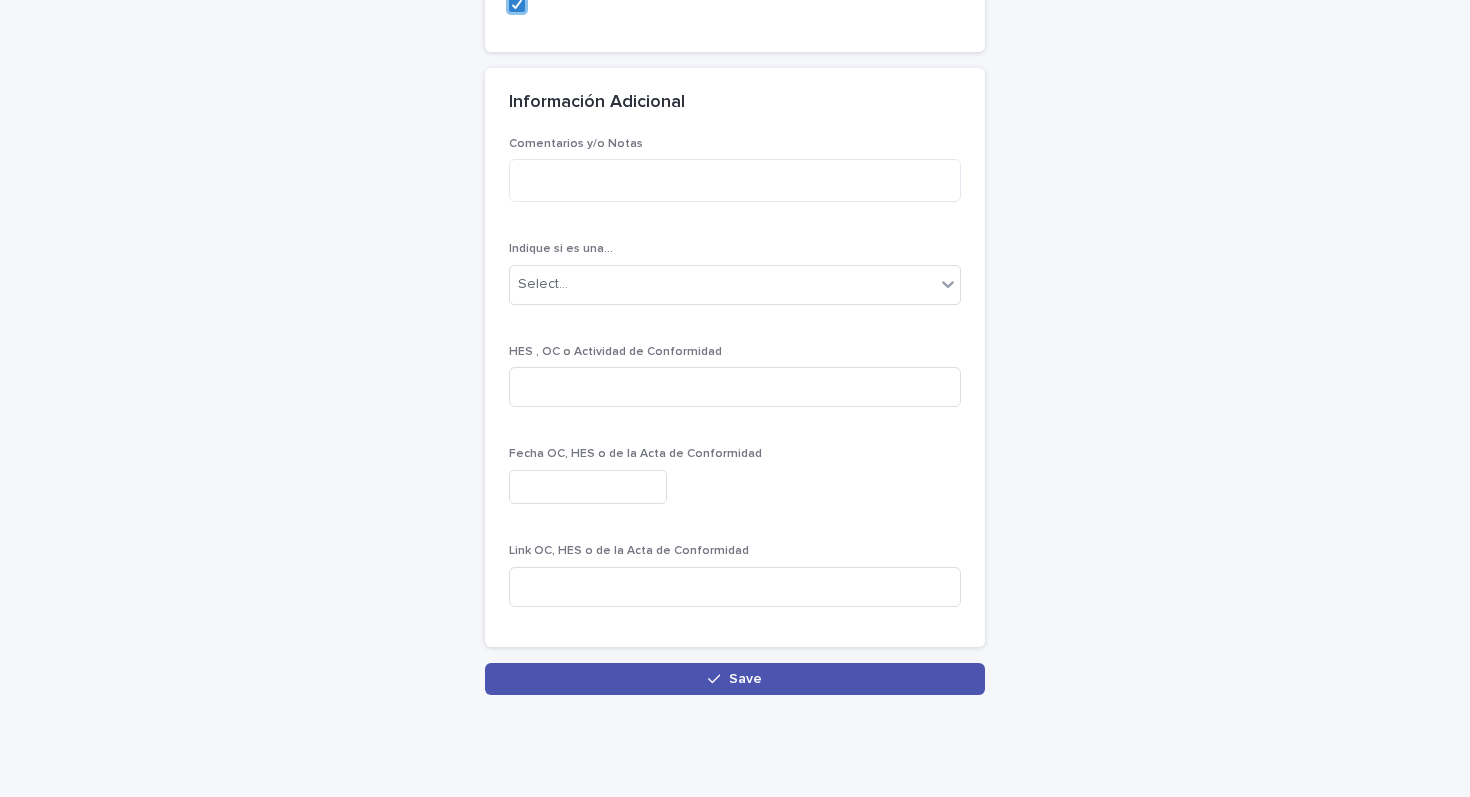 scroll, scrollTop: 1120, scrollLeft: 0, axis: vertical 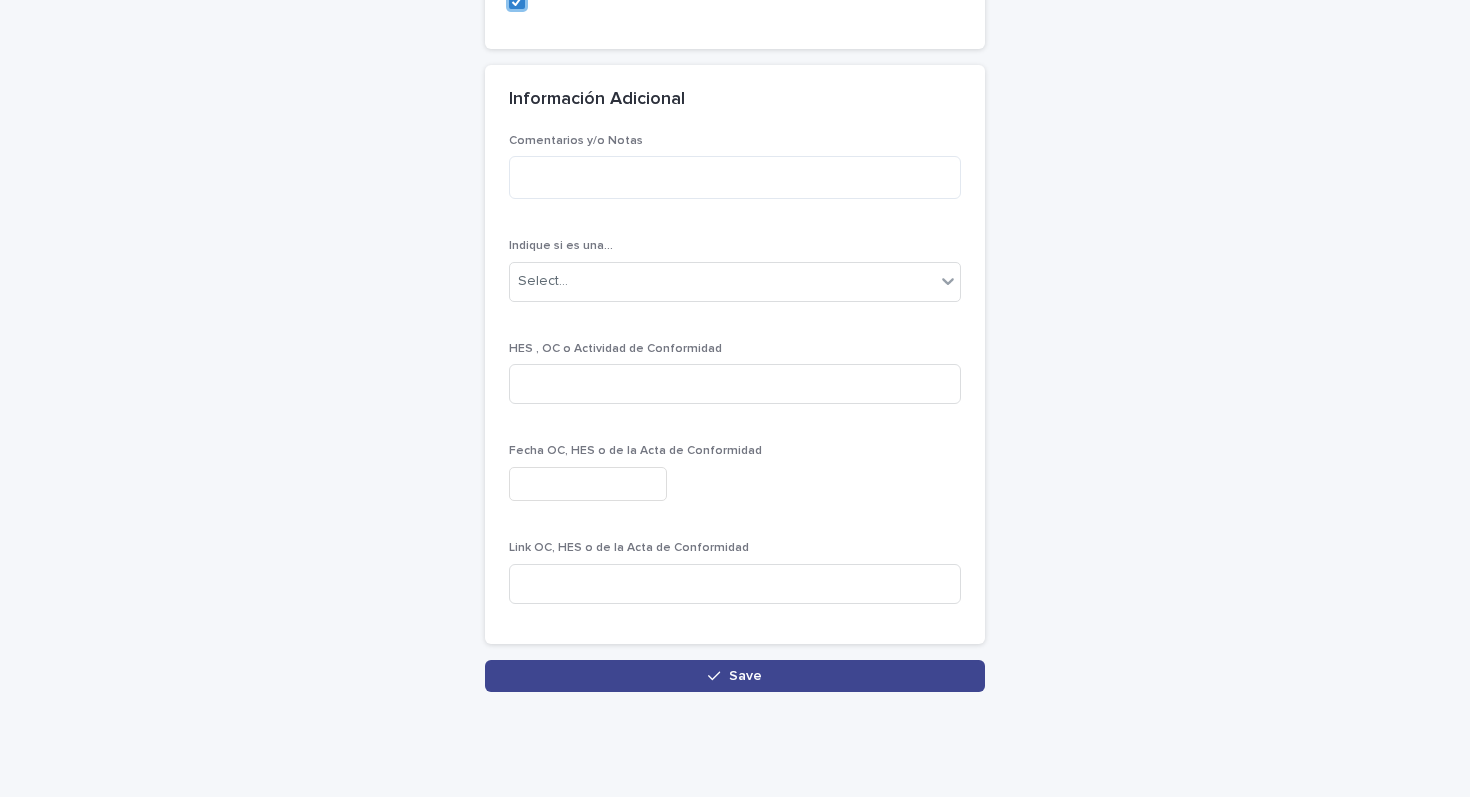 click at bounding box center [718, 676] 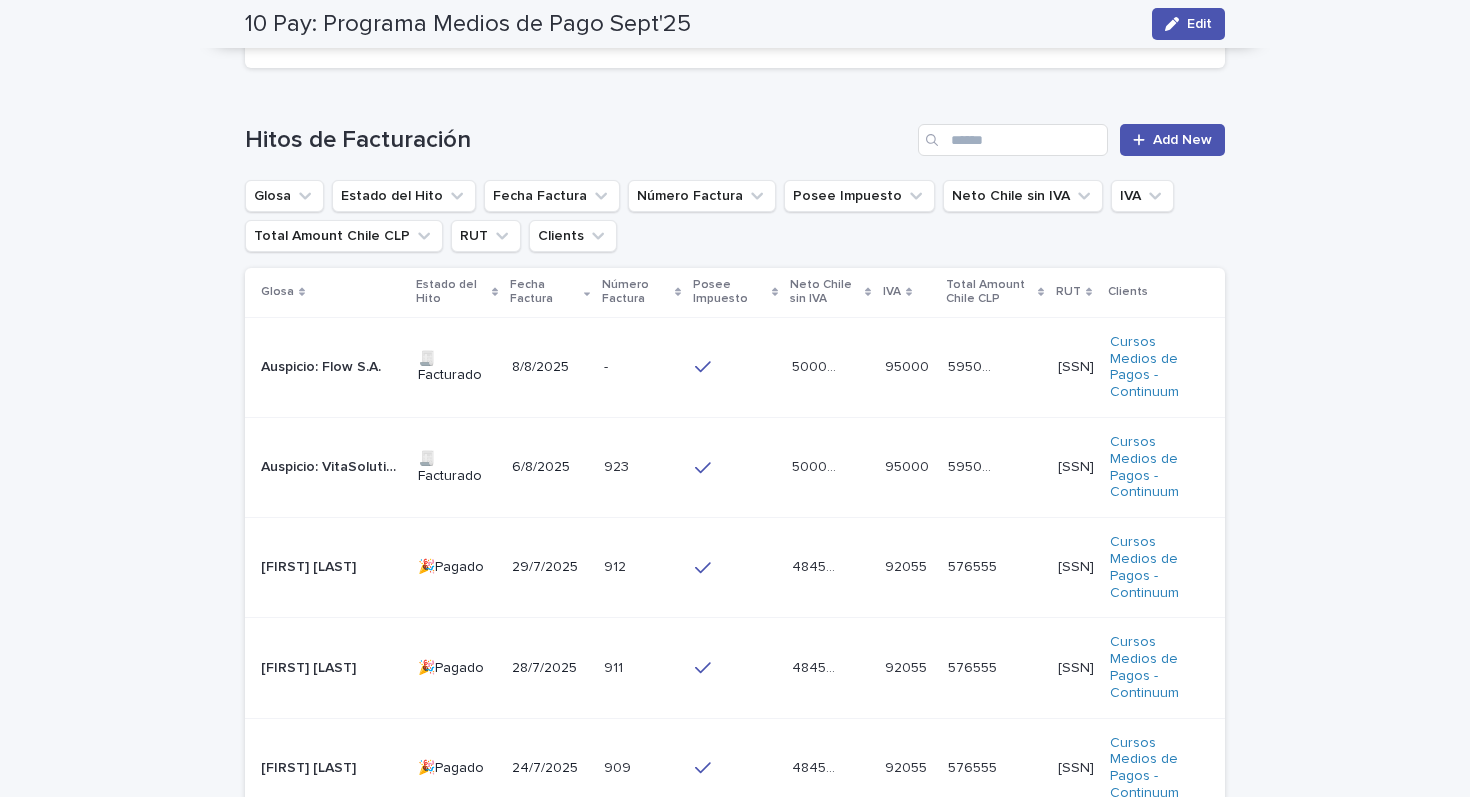 scroll, scrollTop: 1110, scrollLeft: 0, axis: vertical 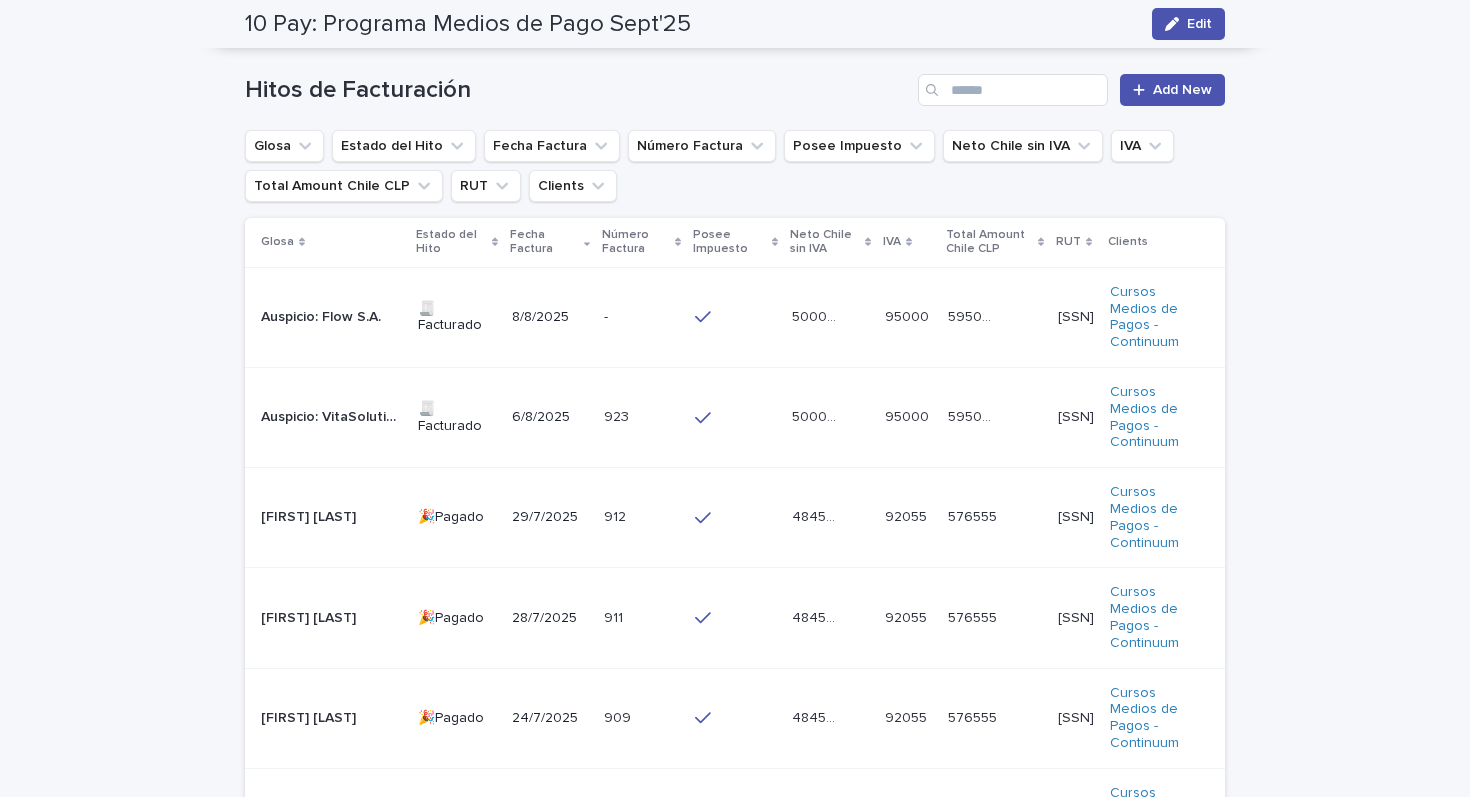click on "- -" at bounding box center (641, 317) 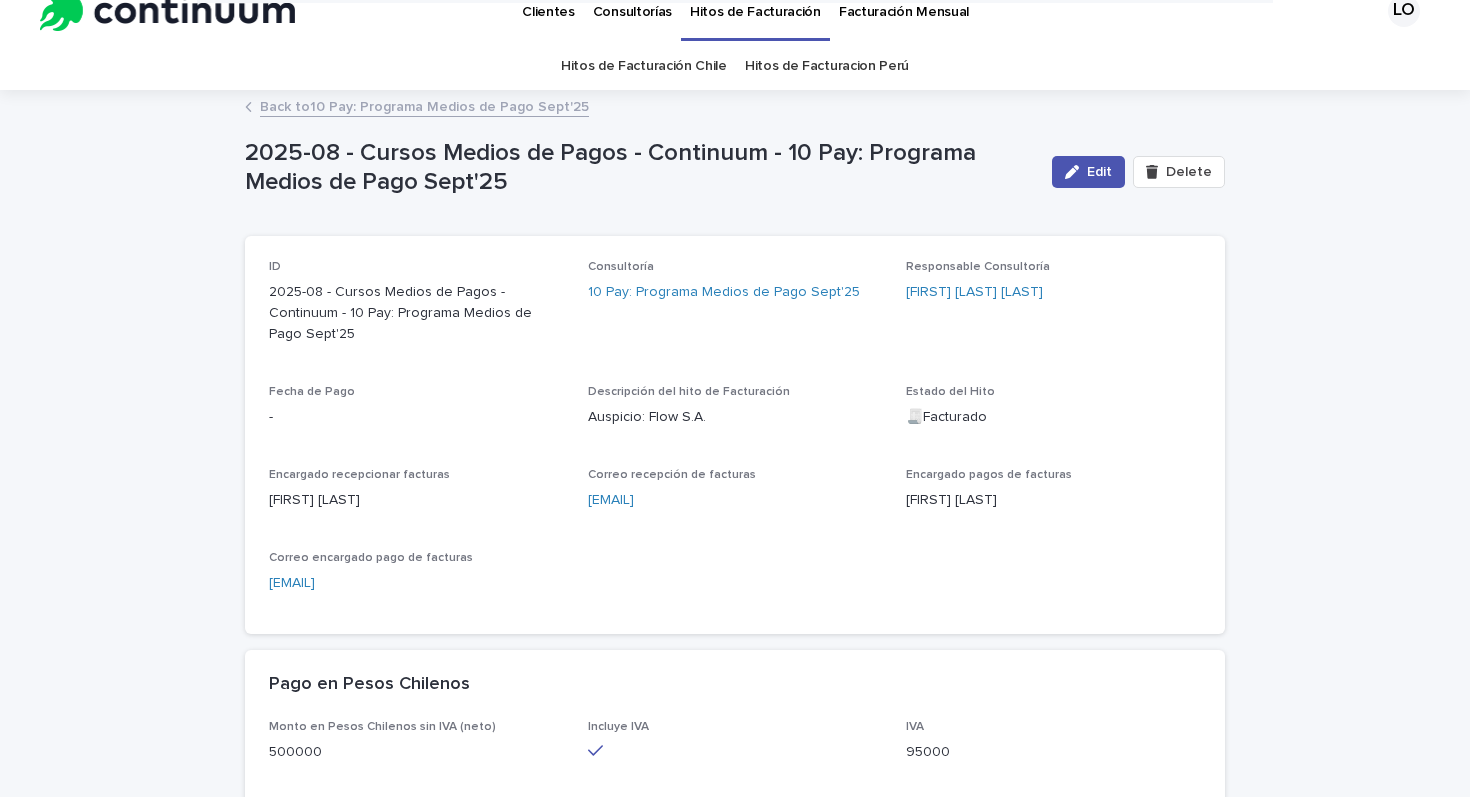 scroll, scrollTop: 0, scrollLeft: 0, axis: both 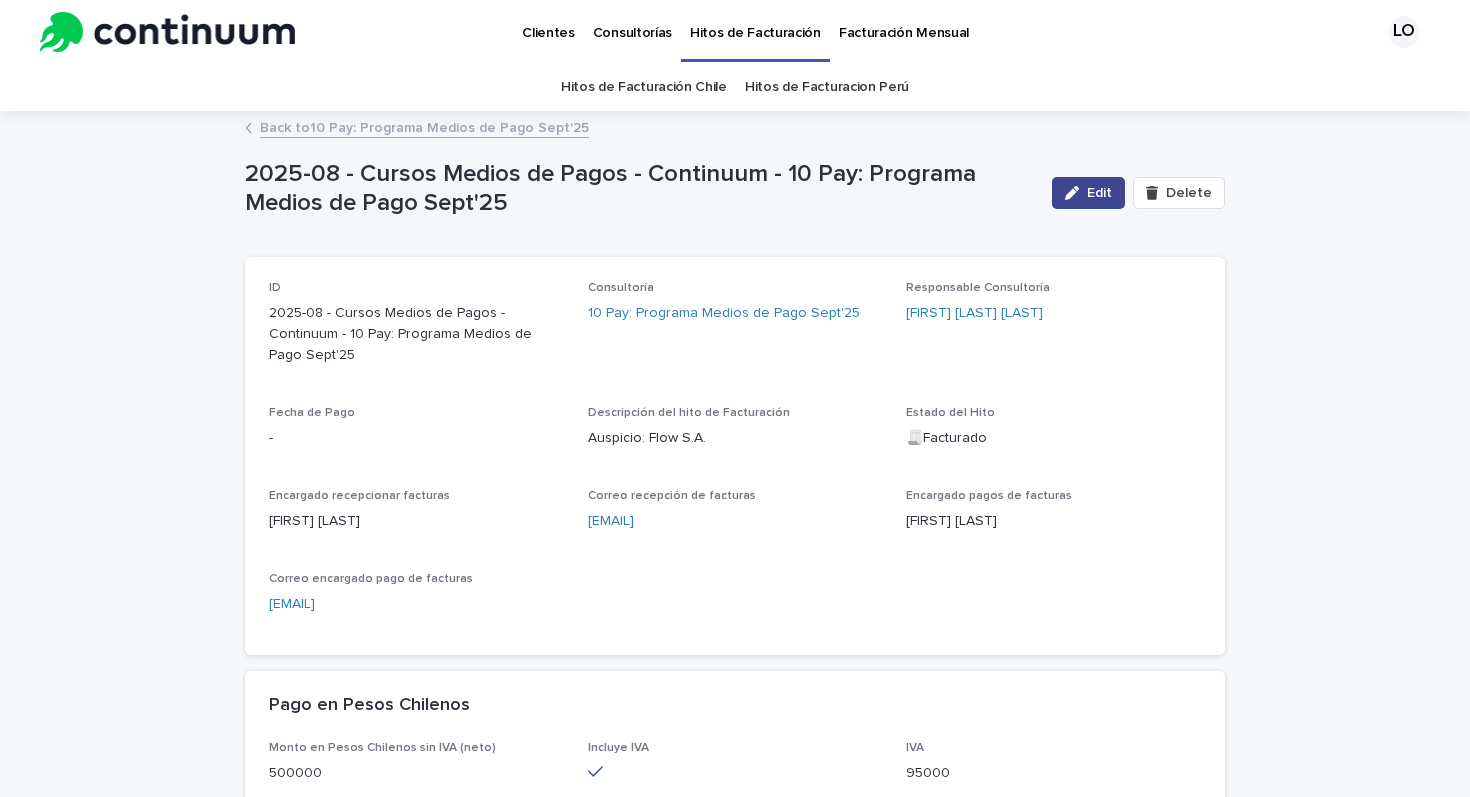 click on "Edit" at bounding box center (1088, 193) 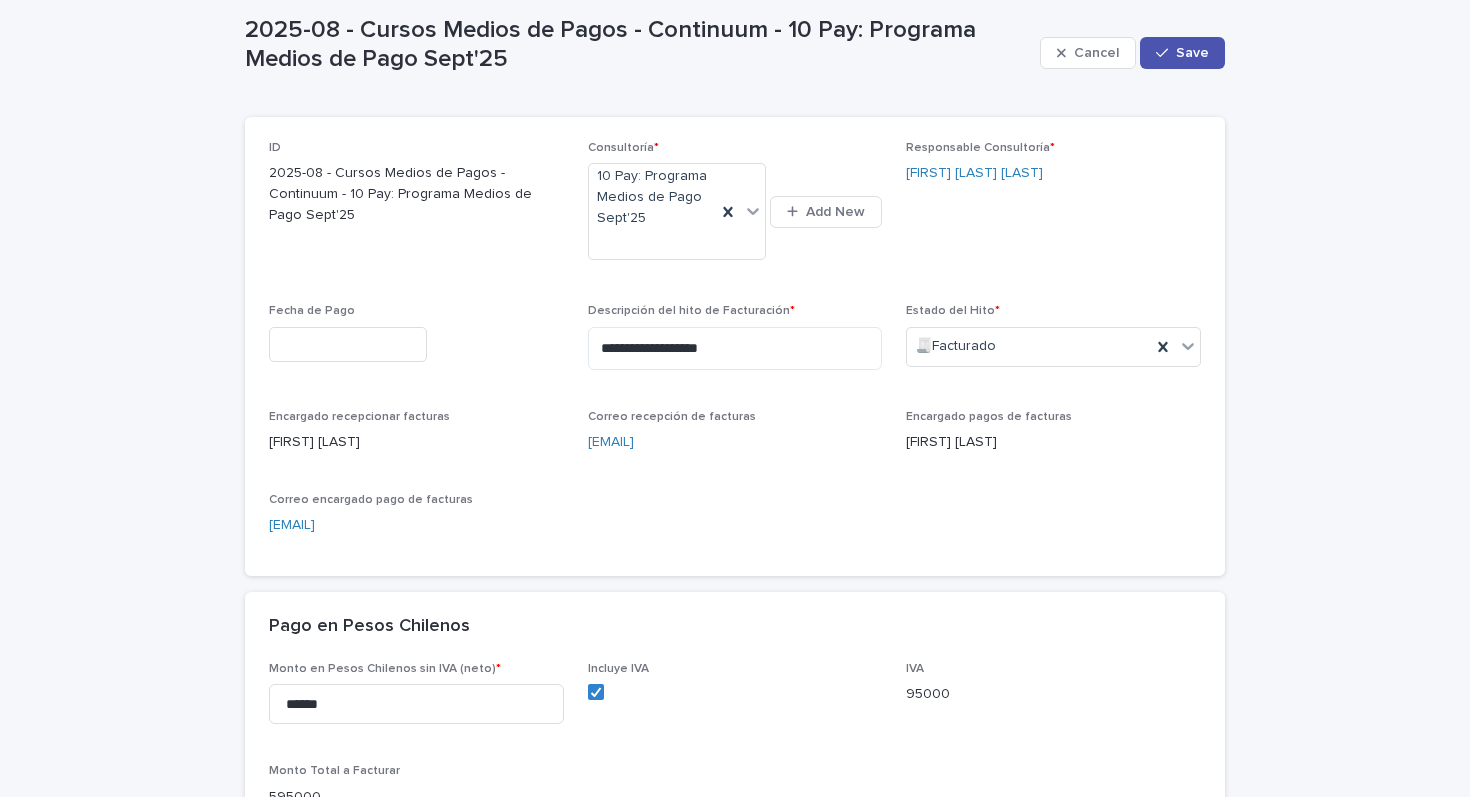 scroll, scrollTop: 179, scrollLeft: 0, axis: vertical 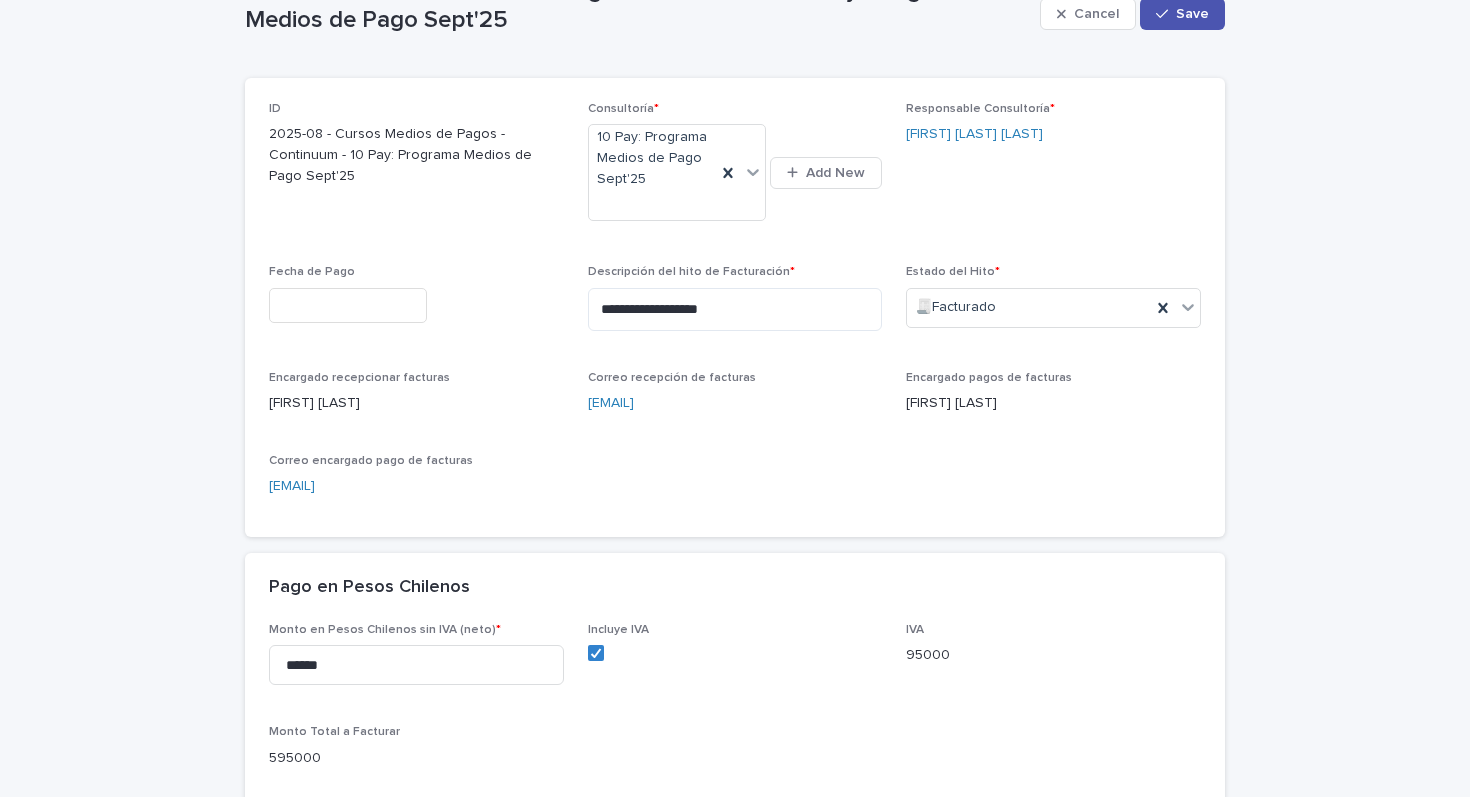 click at bounding box center [348, 305] 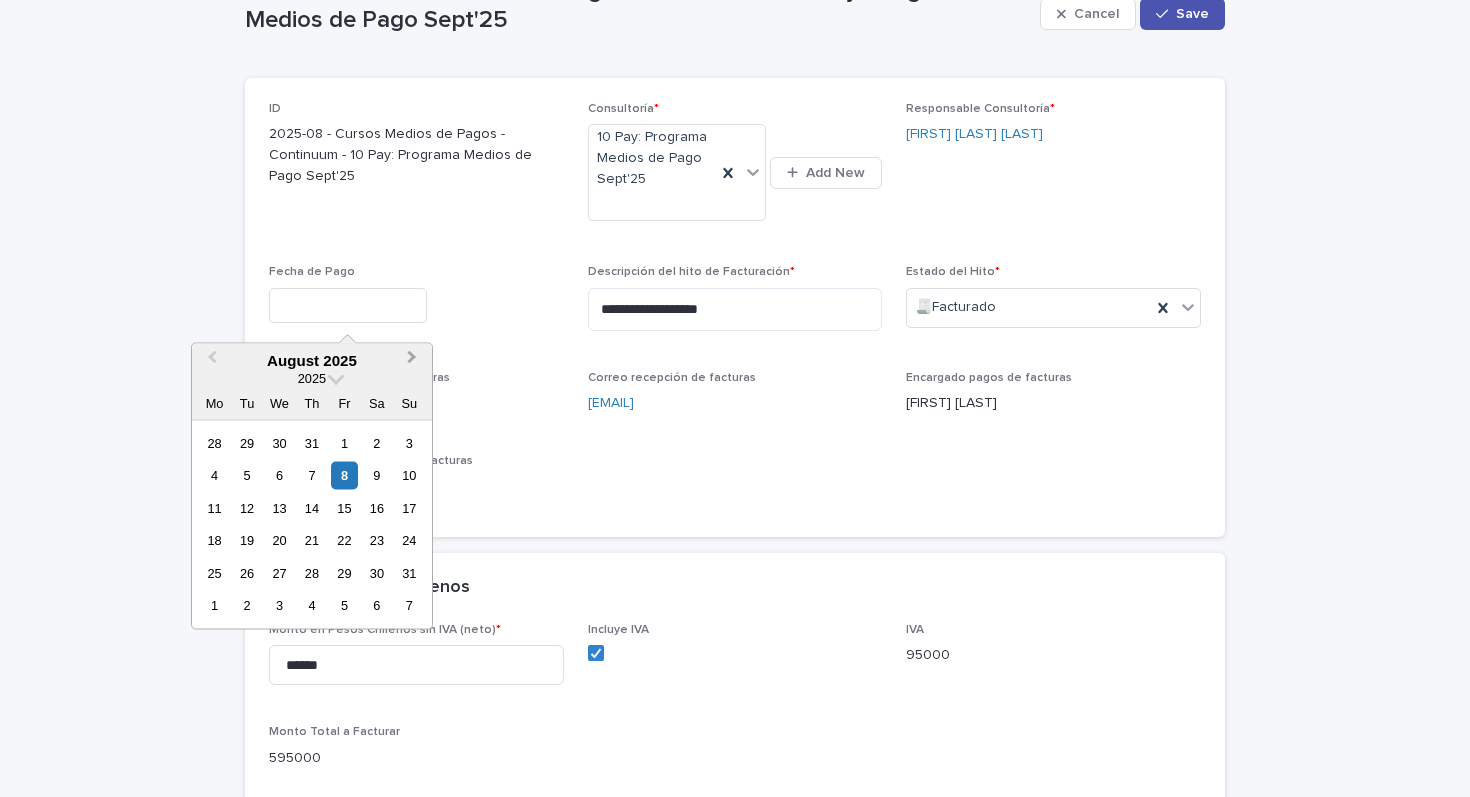 click on "Next Month" at bounding box center [414, 362] 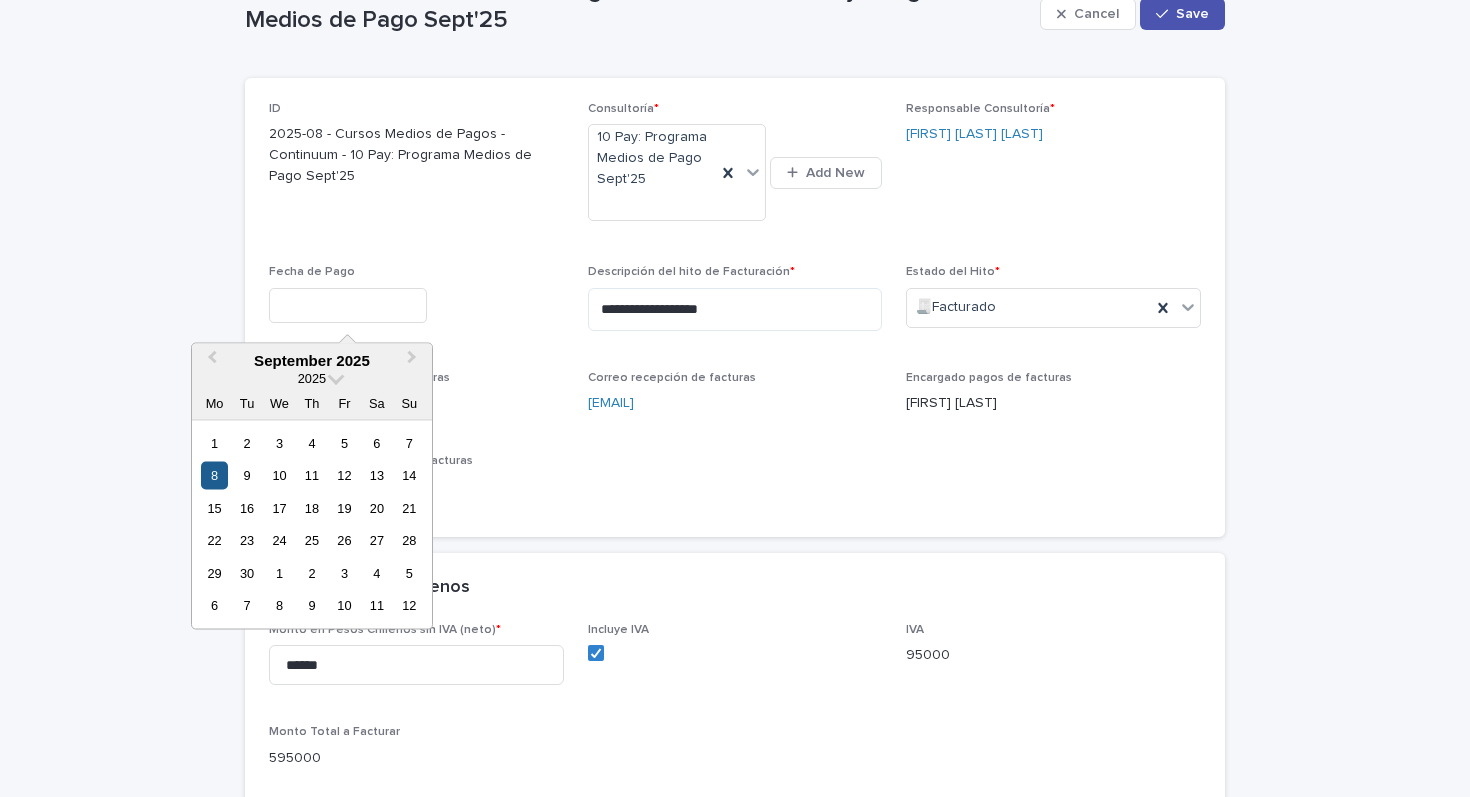 click on "8" at bounding box center (214, 475) 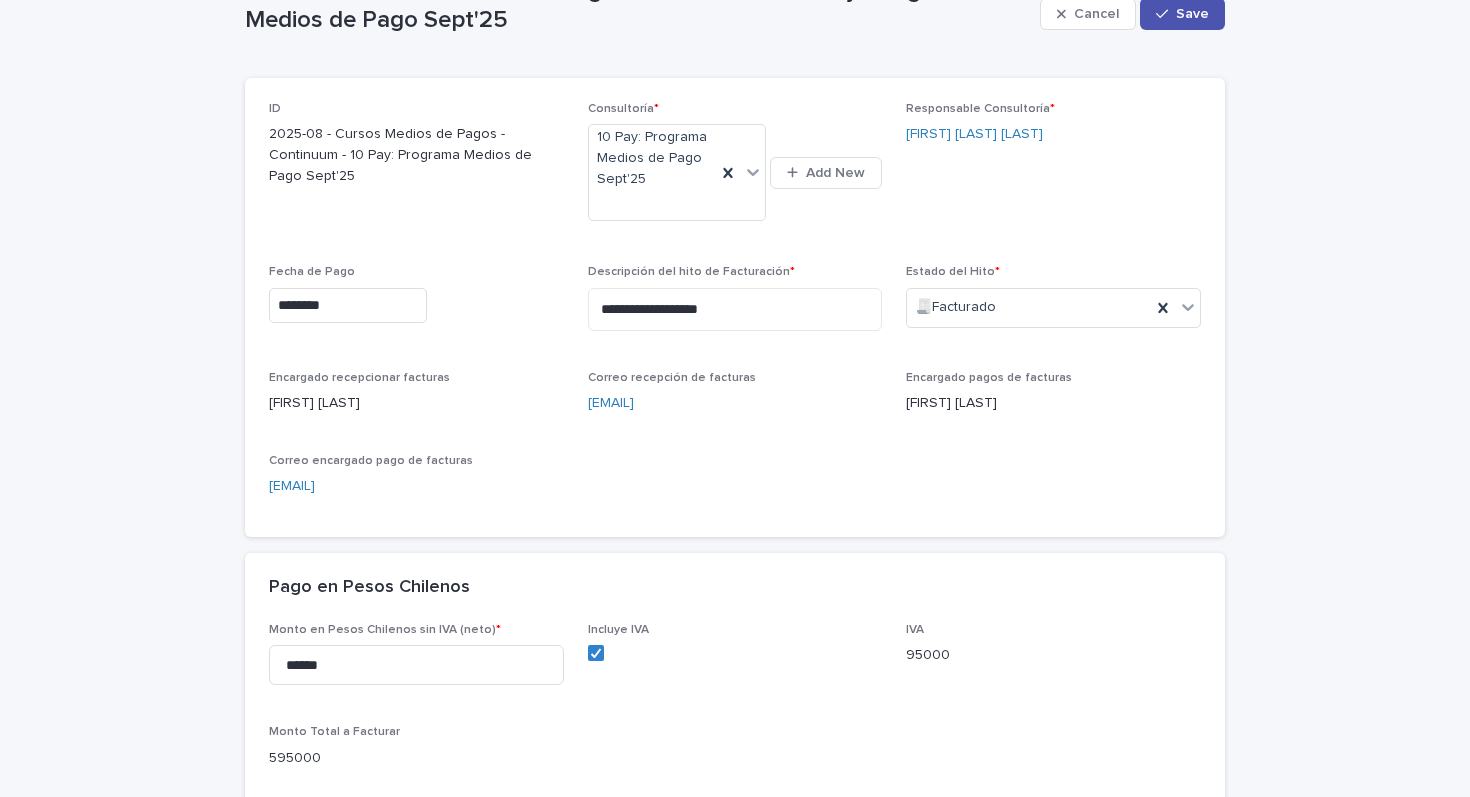 type on "********" 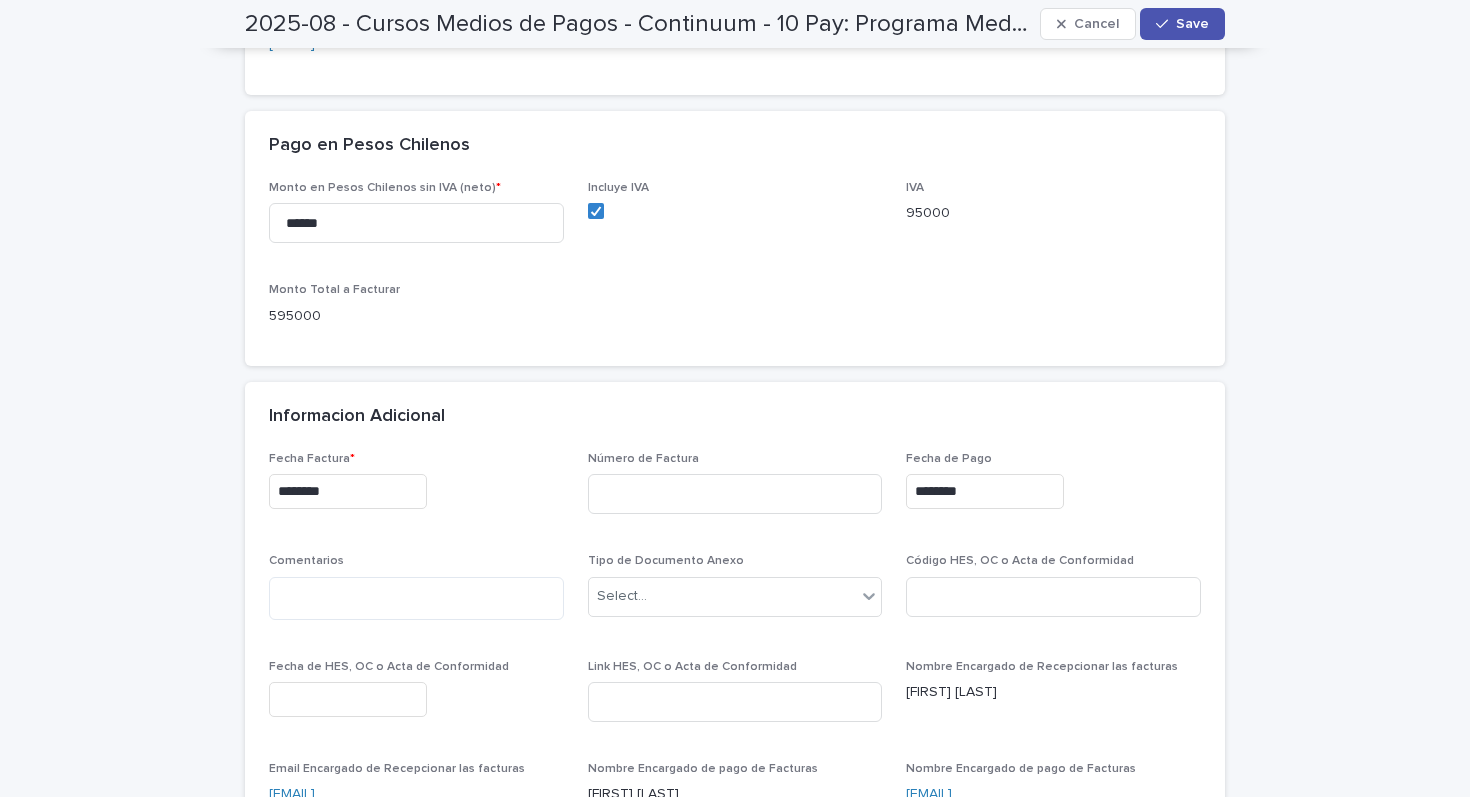 scroll, scrollTop: 640, scrollLeft: 0, axis: vertical 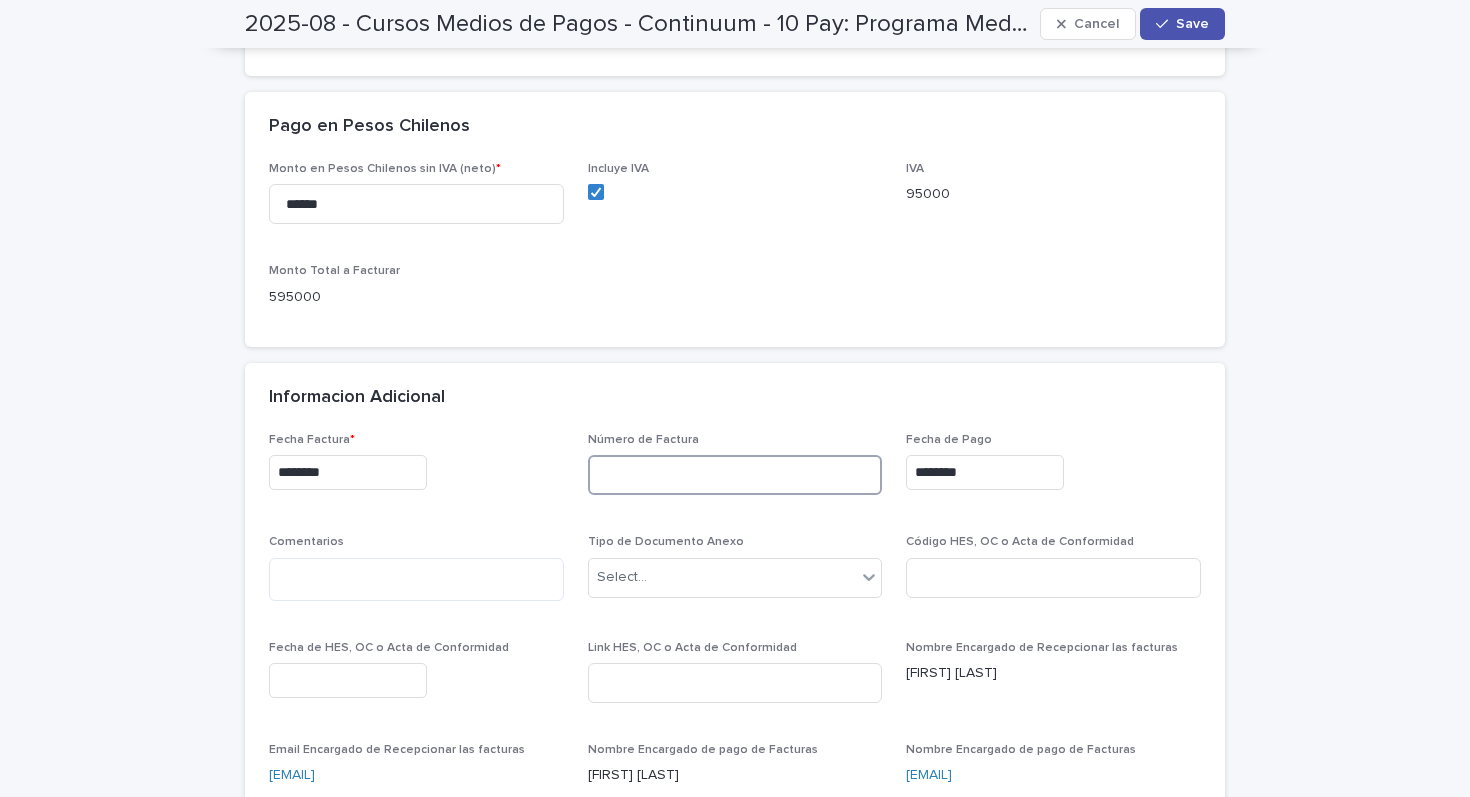 click at bounding box center [735, 475] 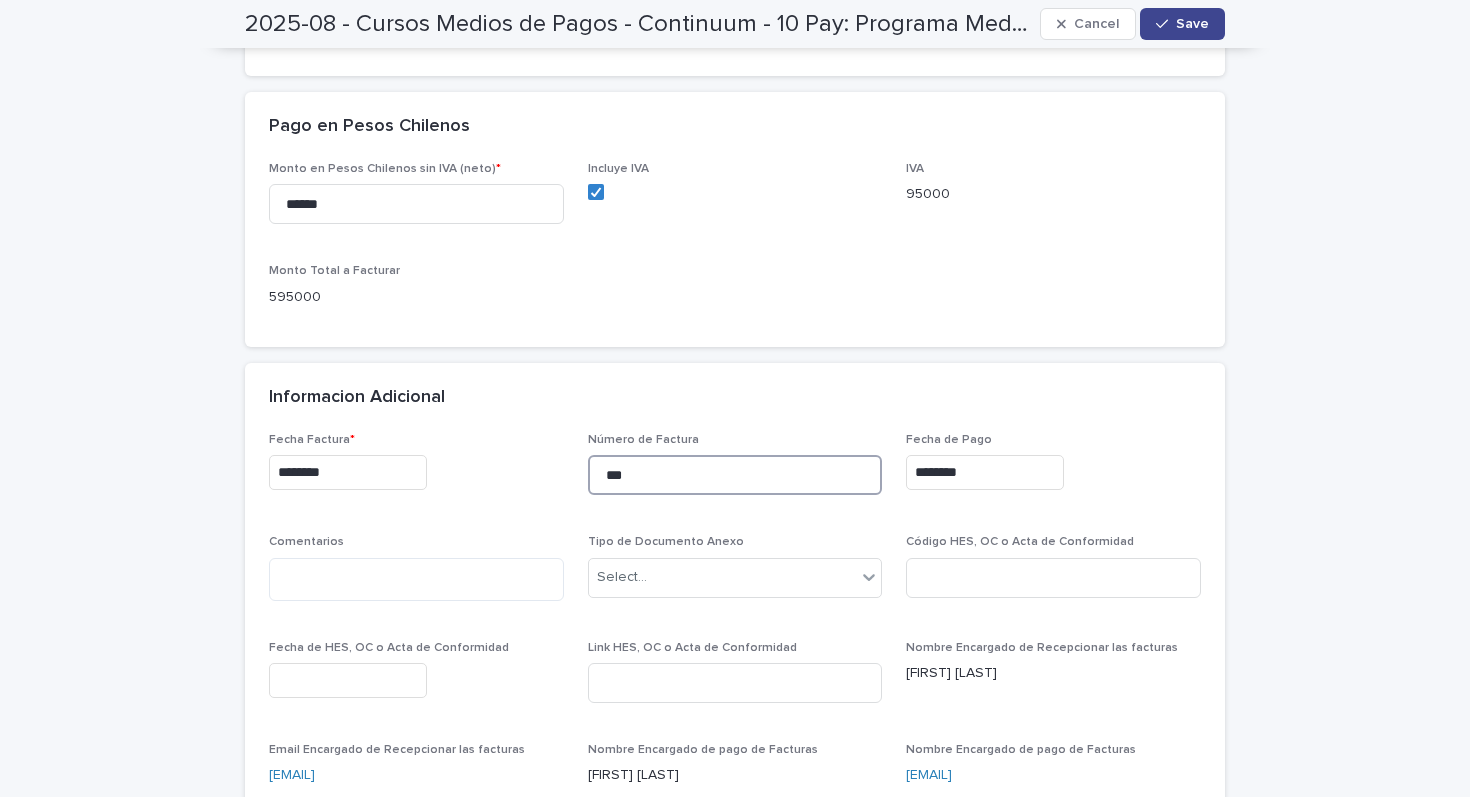type on "***" 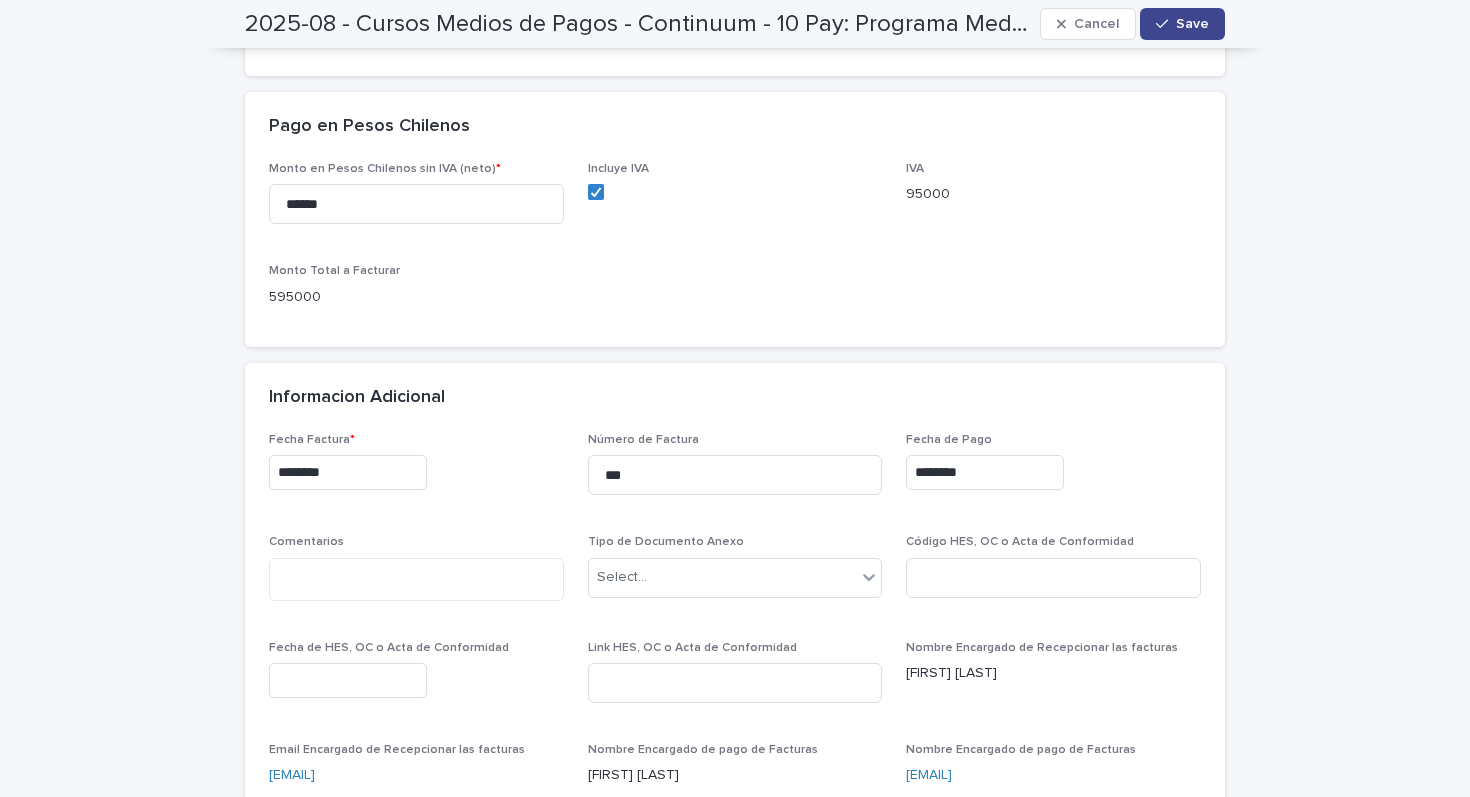 click on "Save" at bounding box center (1192, 24) 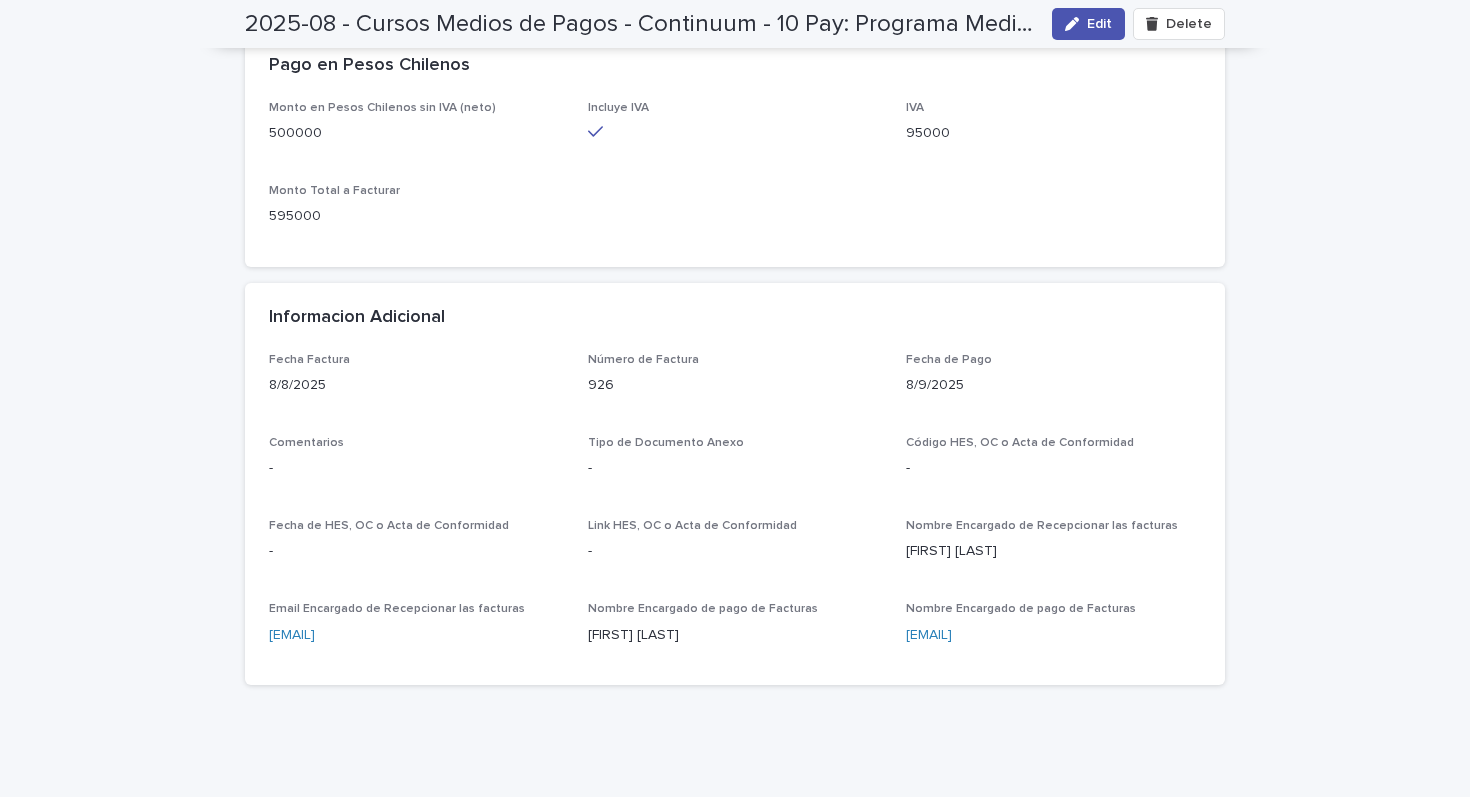 scroll, scrollTop: 570, scrollLeft: 0, axis: vertical 